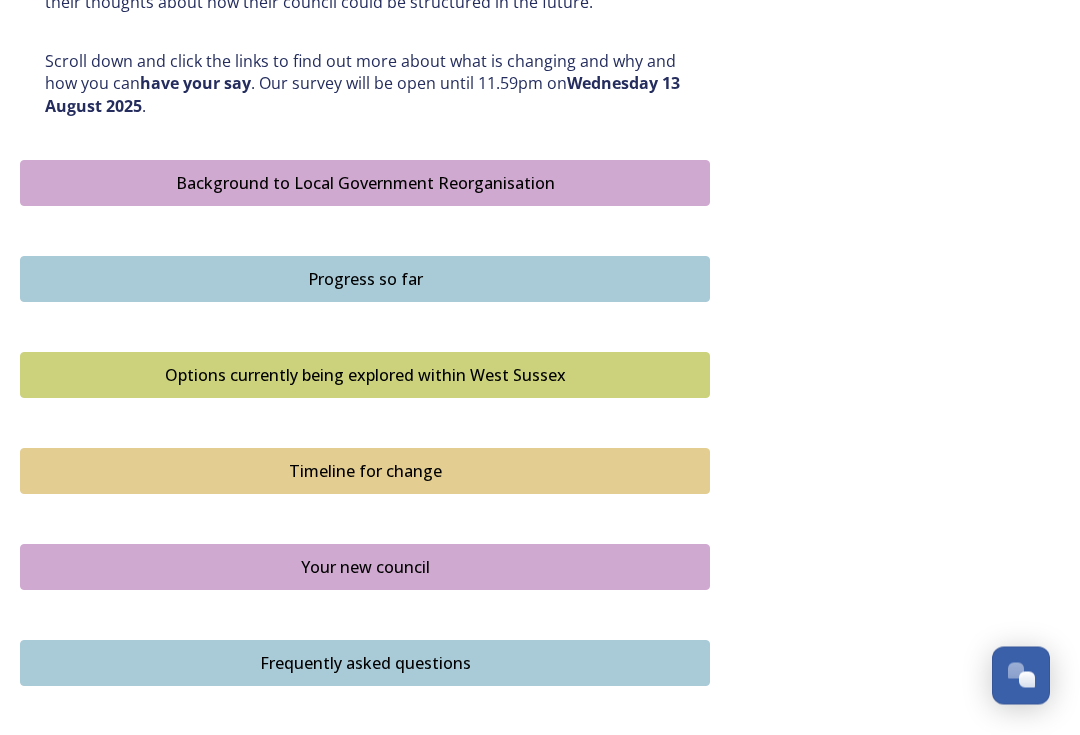scroll, scrollTop: 1057, scrollLeft: 0, axis: vertical 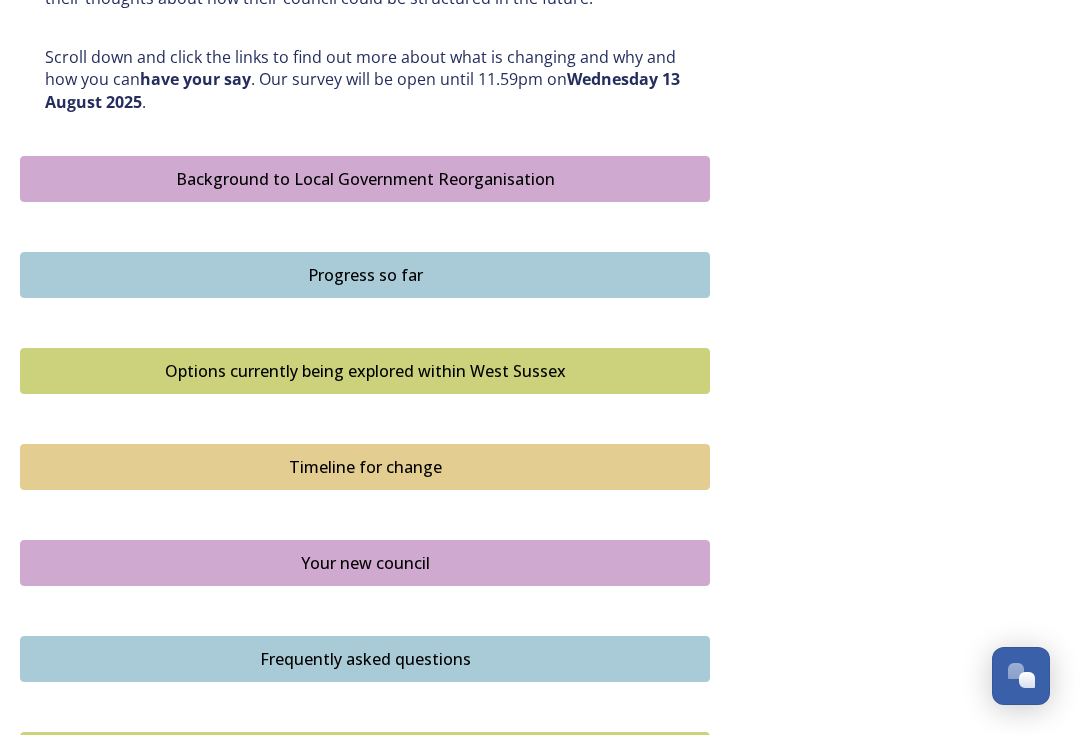 click on "Background to Local Government Reorganisation" at bounding box center (365, 179) 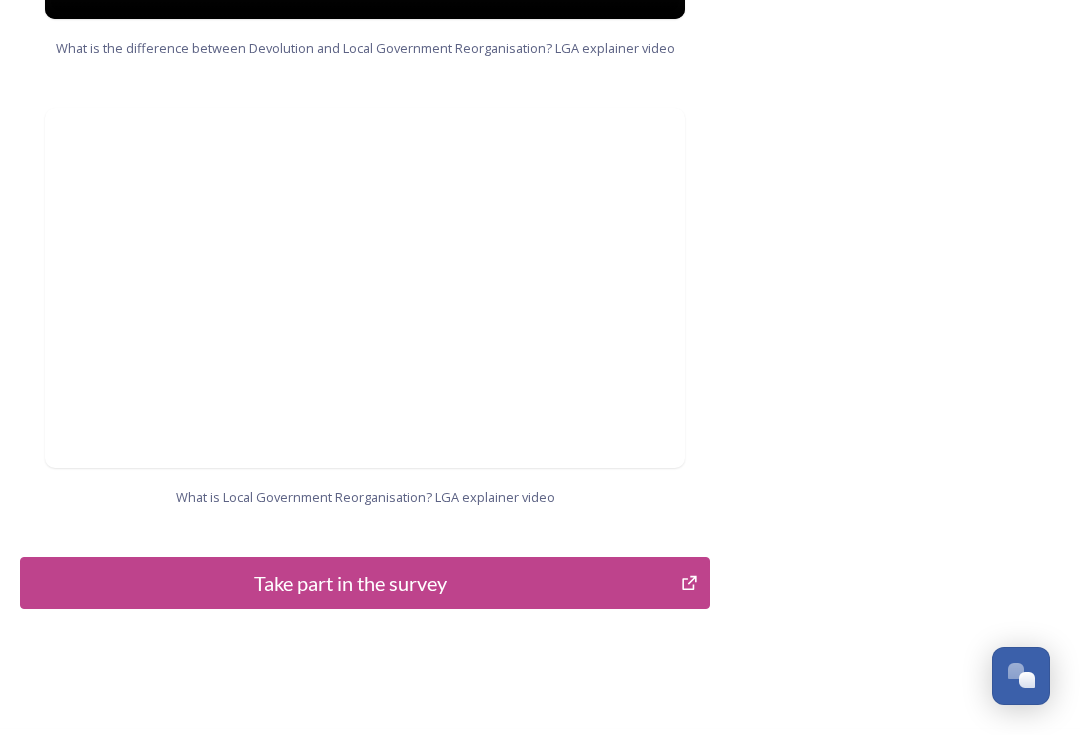 scroll, scrollTop: 2121, scrollLeft: 0, axis: vertical 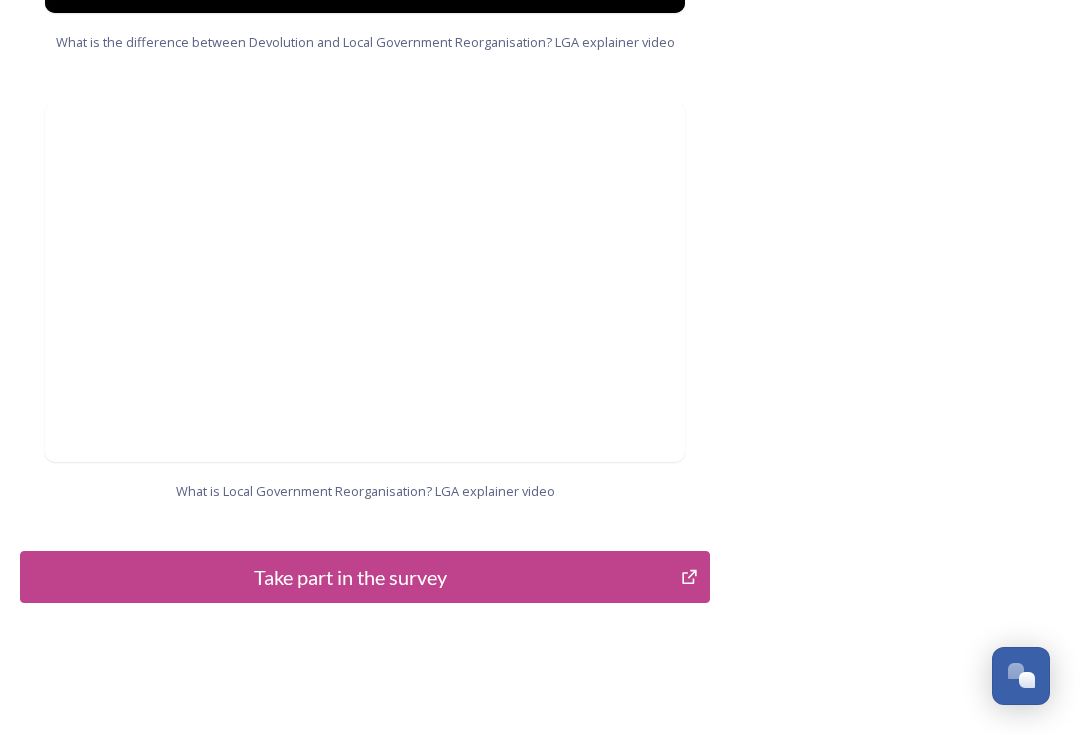 click on "Take part in the survey" at bounding box center (350, 577) 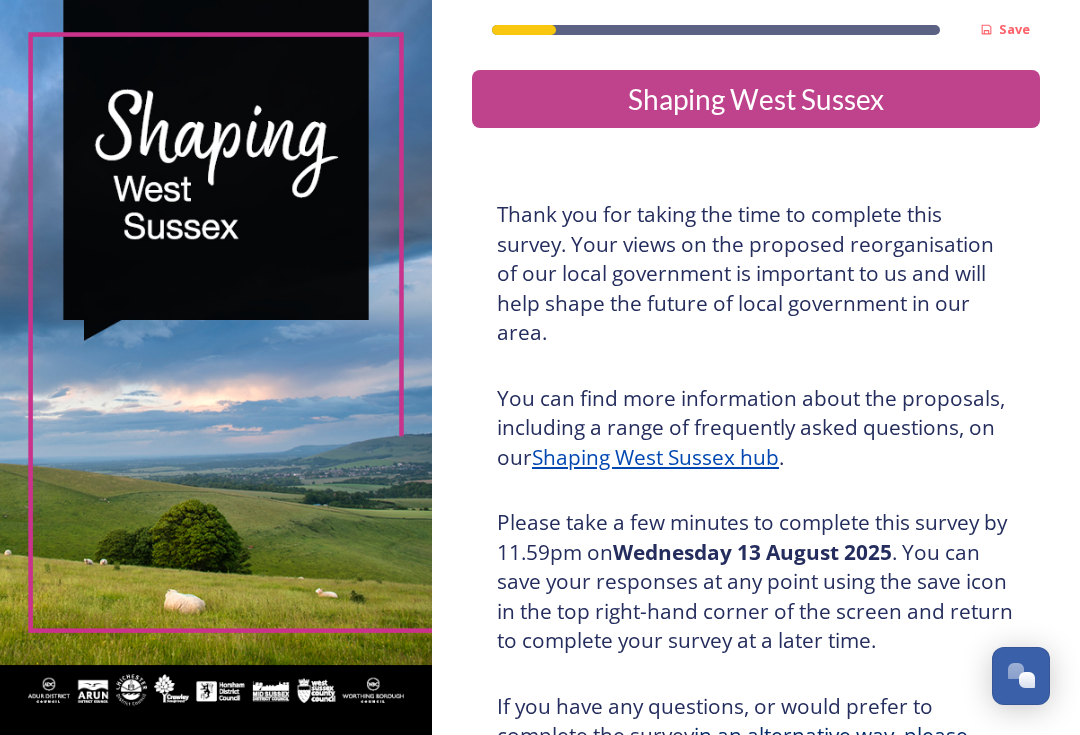 scroll, scrollTop: 36, scrollLeft: 0, axis: vertical 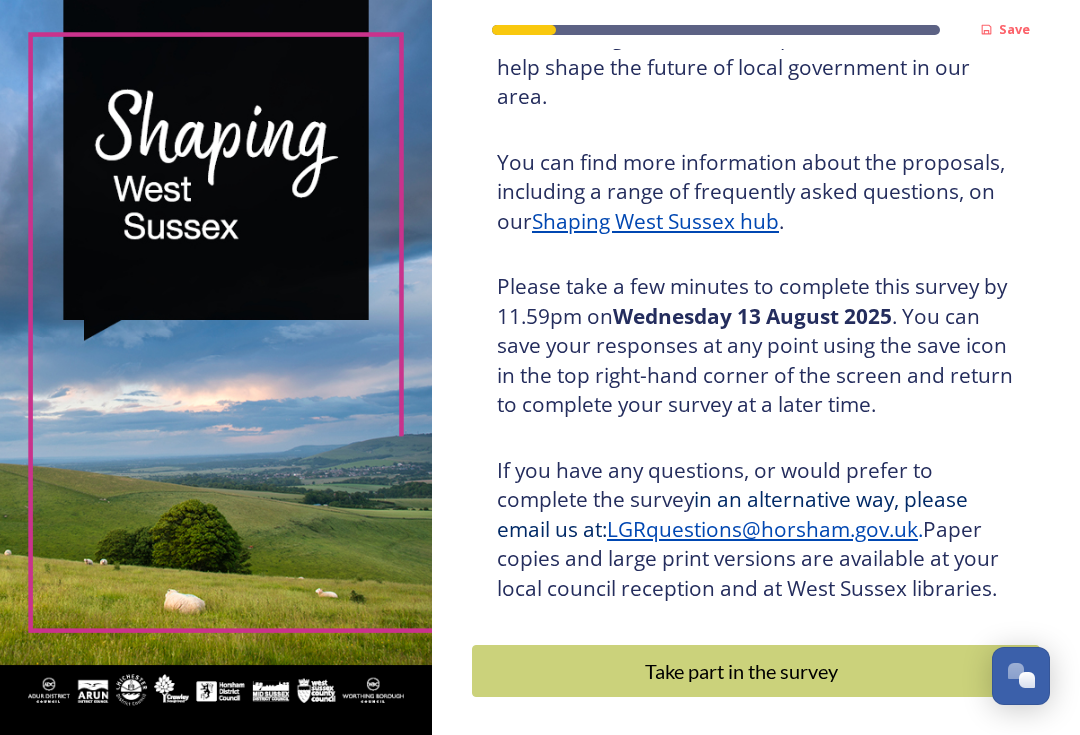 click on "Take part in the survey" at bounding box center [741, 671] 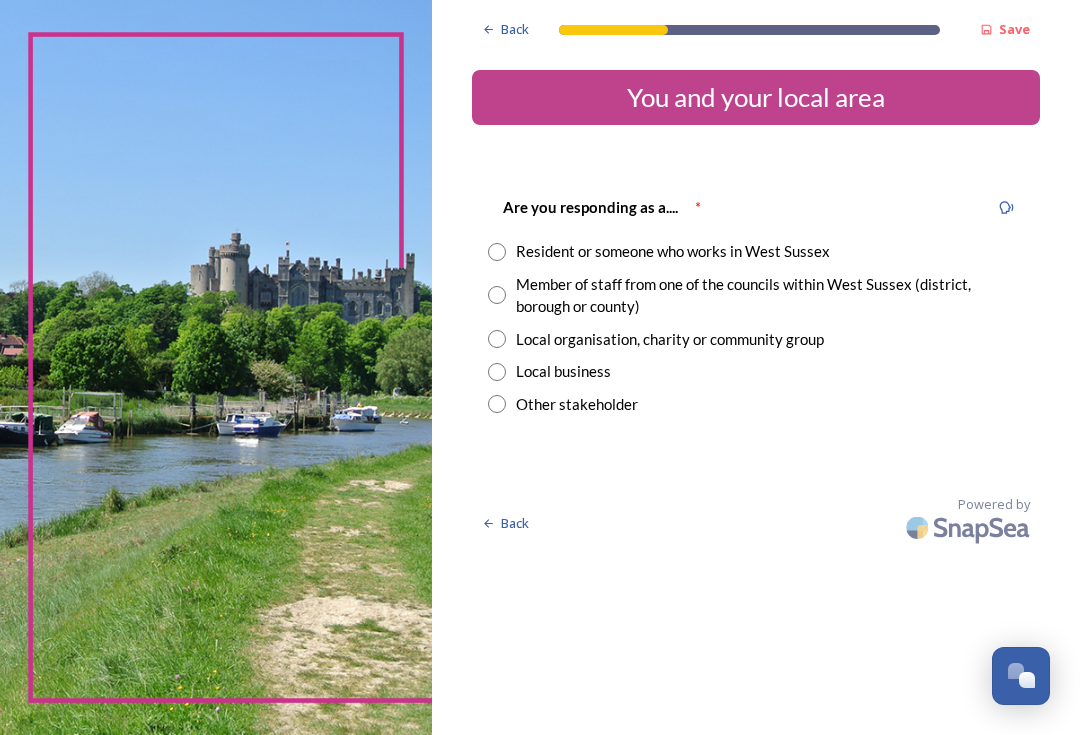 scroll, scrollTop: 0, scrollLeft: 0, axis: both 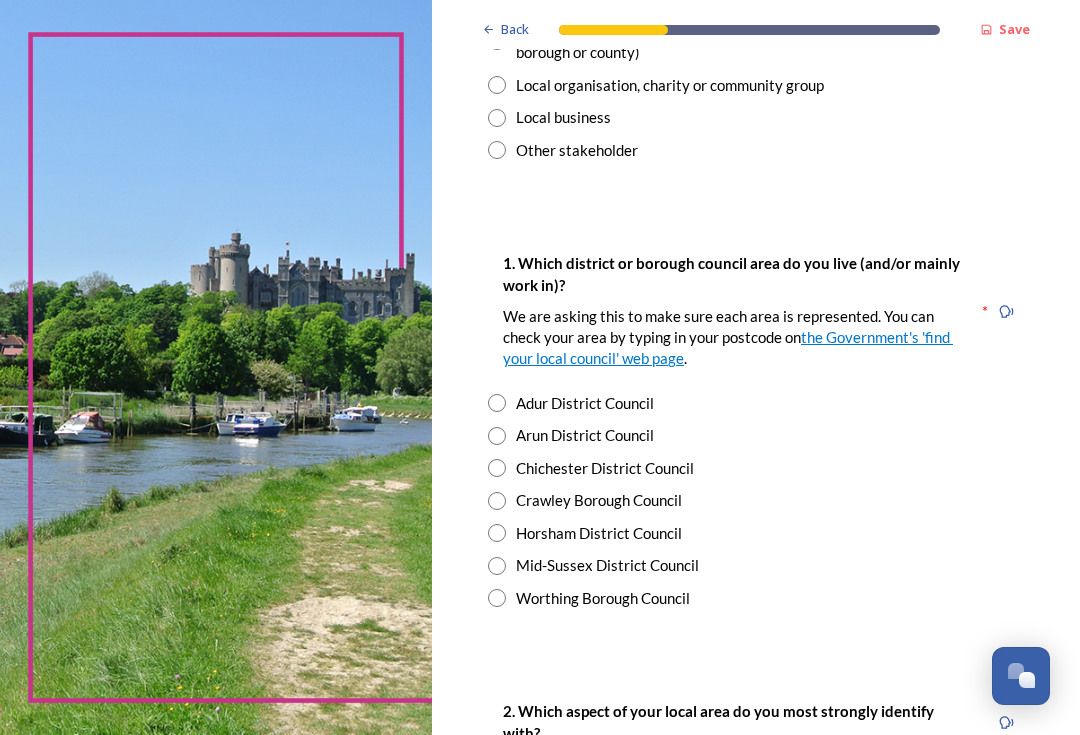 click at bounding box center [497, 598] 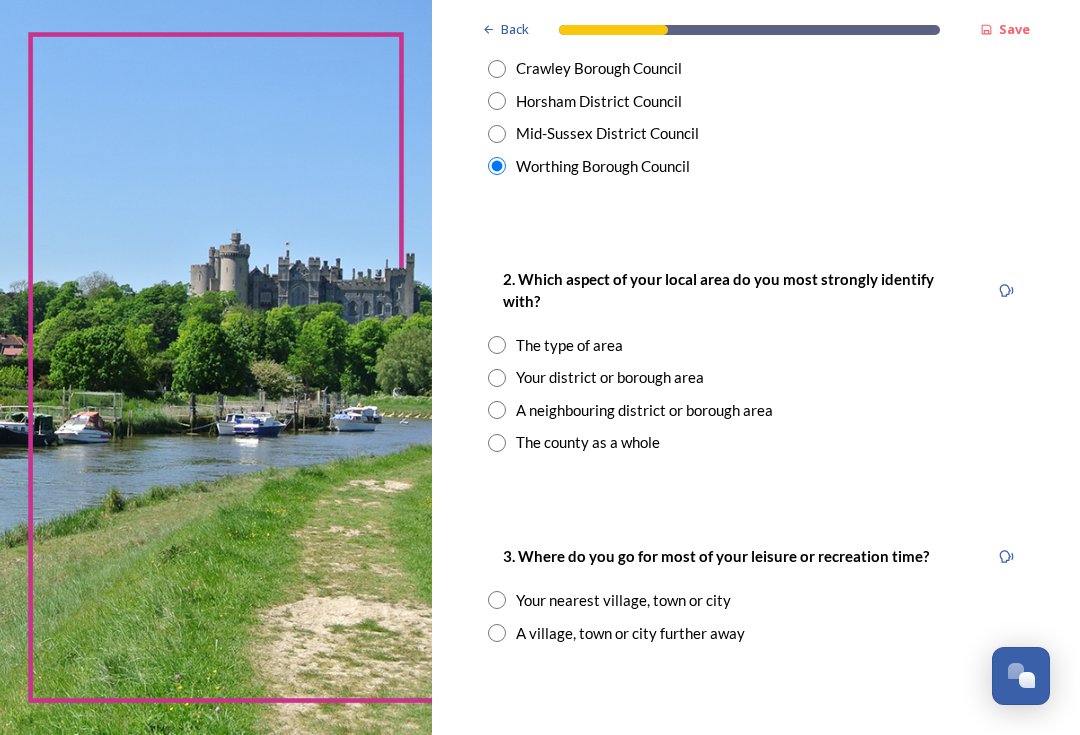 scroll, scrollTop: 687, scrollLeft: 0, axis: vertical 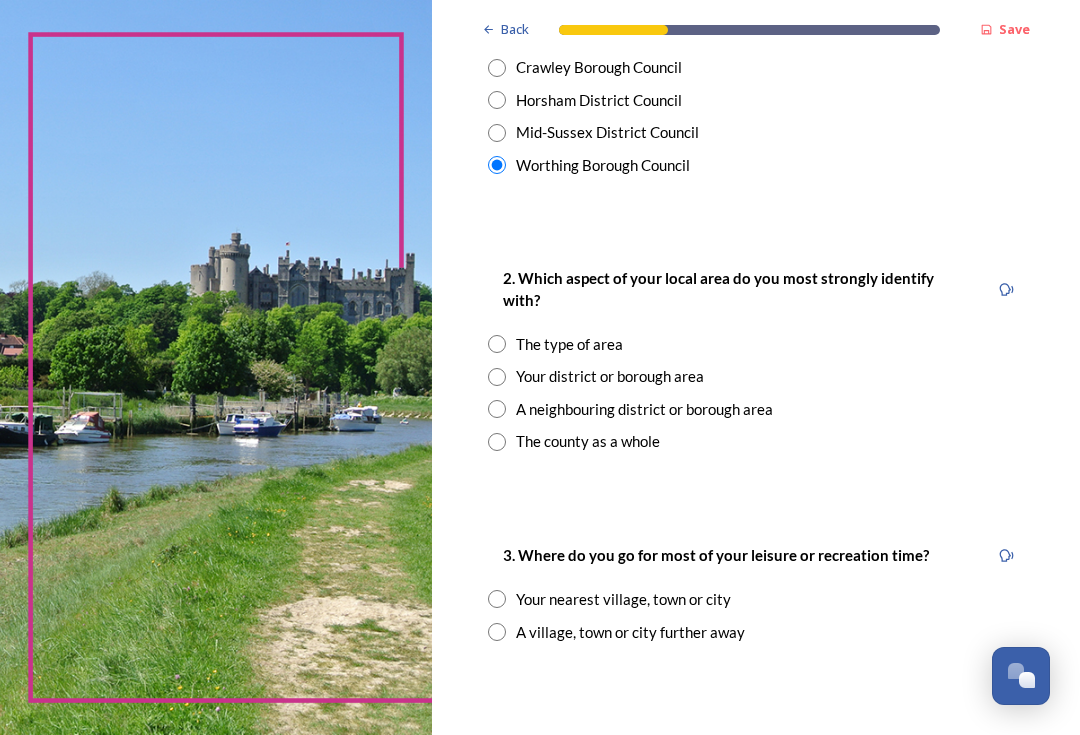 click at bounding box center (497, 442) 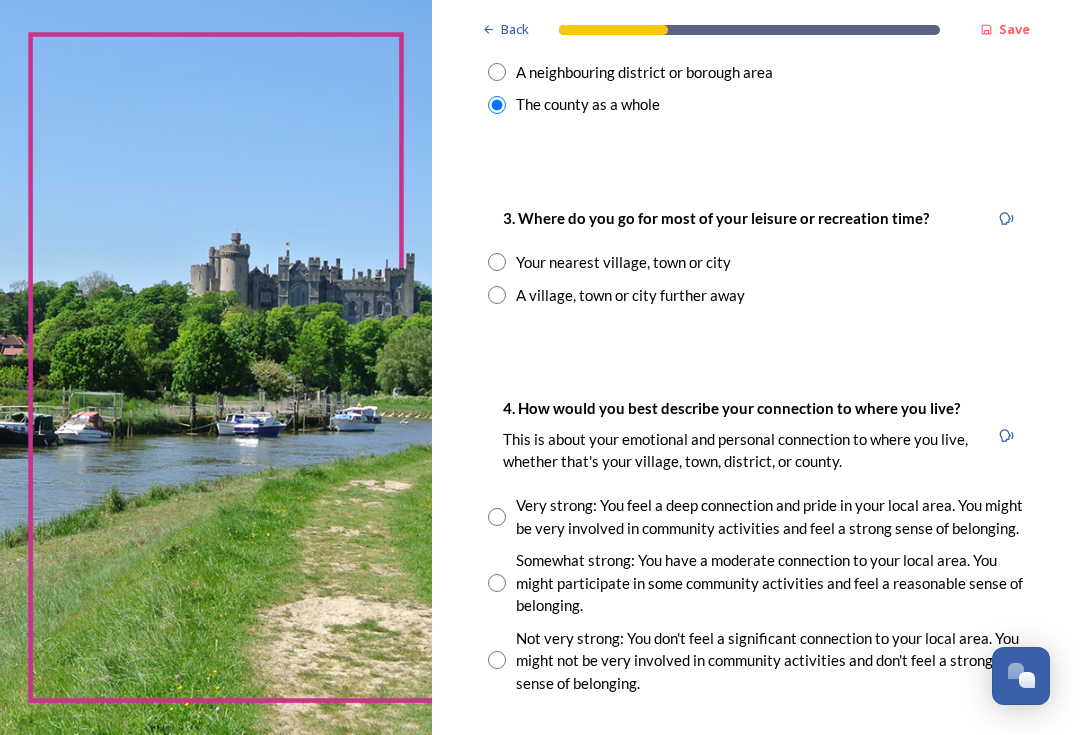 scroll, scrollTop: 1025, scrollLeft: 0, axis: vertical 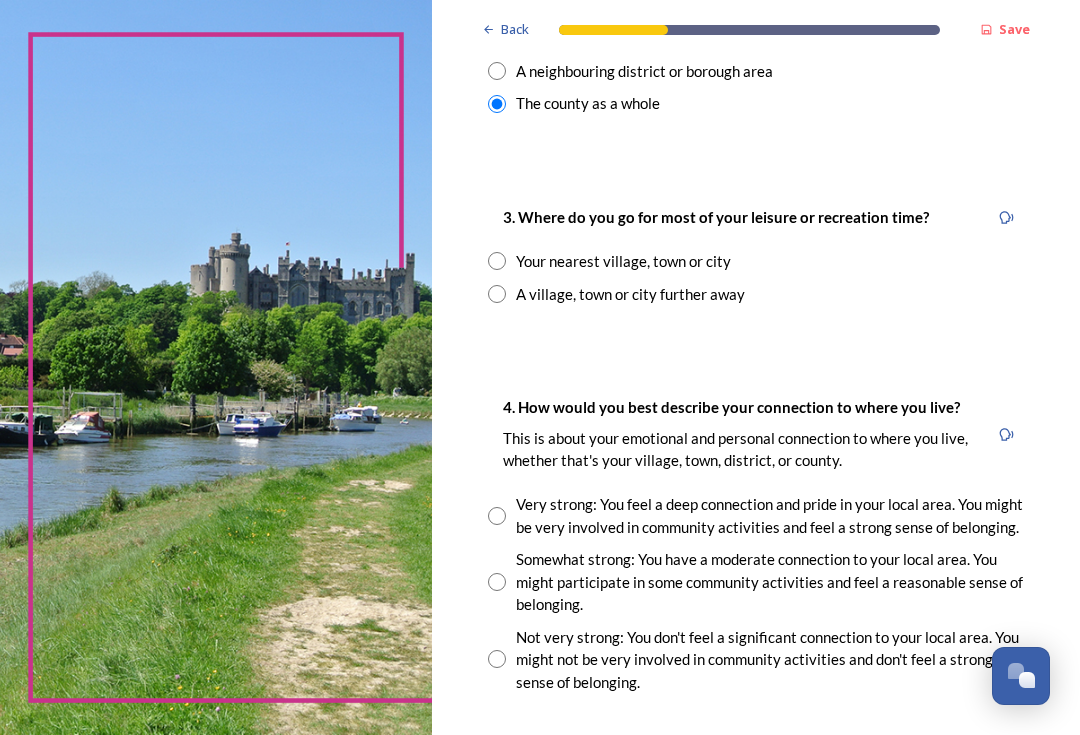 click at bounding box center [497, 261] 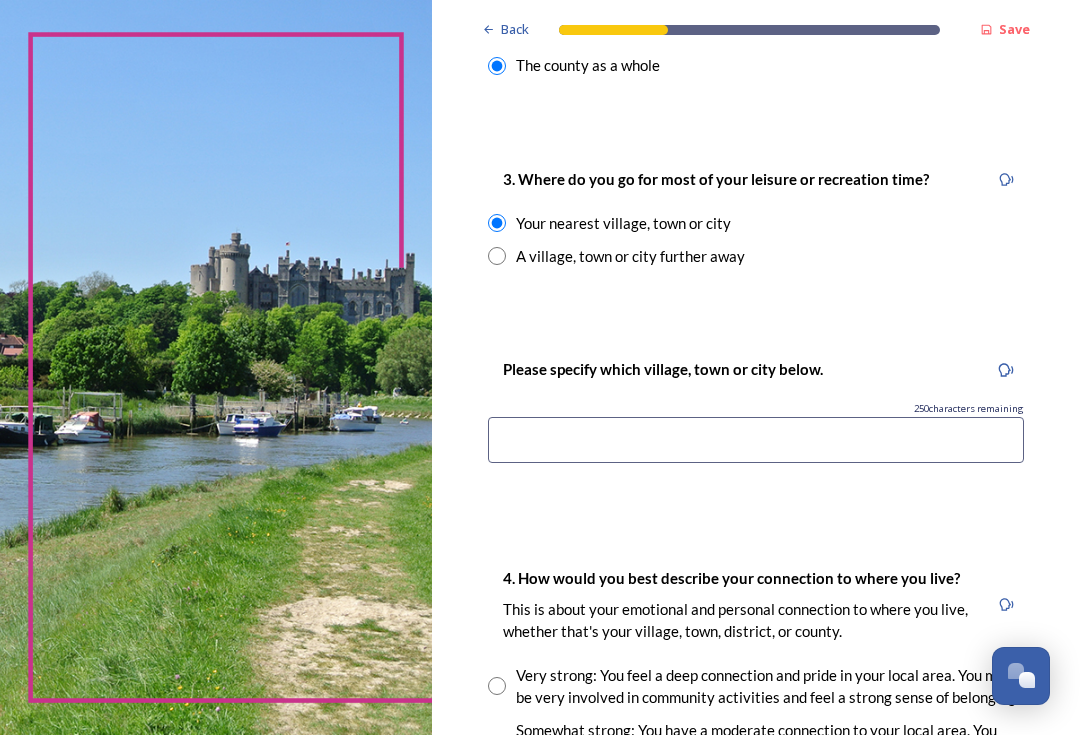 scroll, scrollTop: 1063, scrollLeft: 0, axis: vertical 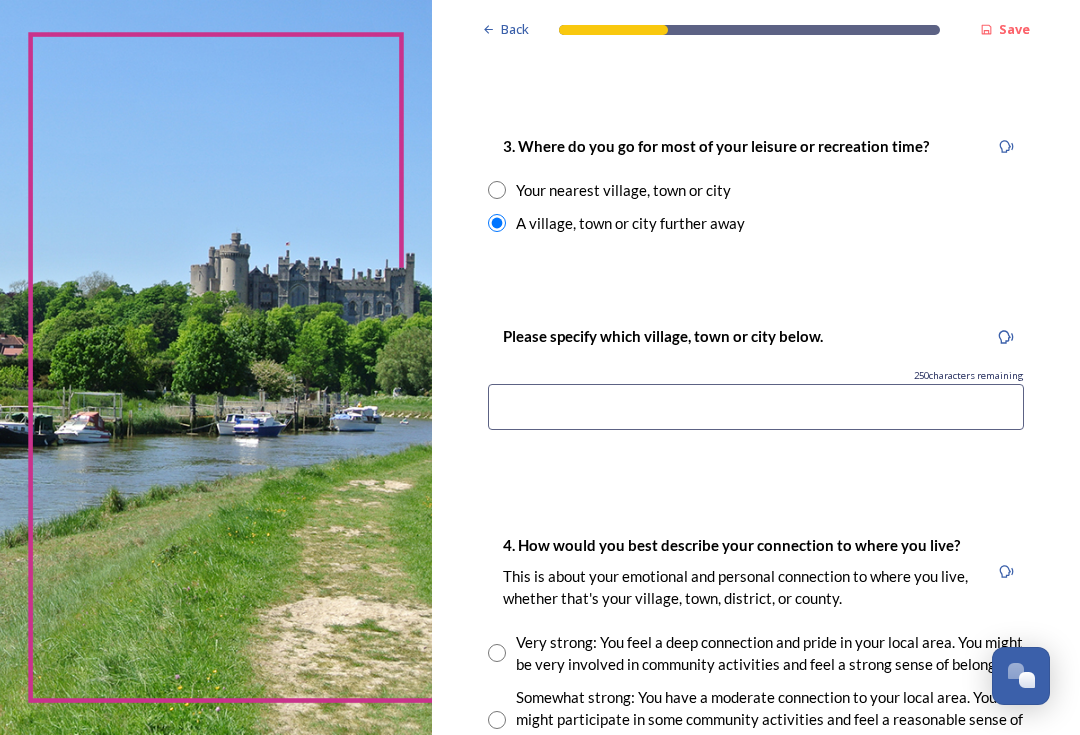 click on "3. Where do you go for most of your leisure or recreation time? Your nearest village, town or city A village, town or city further away" at bounding box center (756, 184) 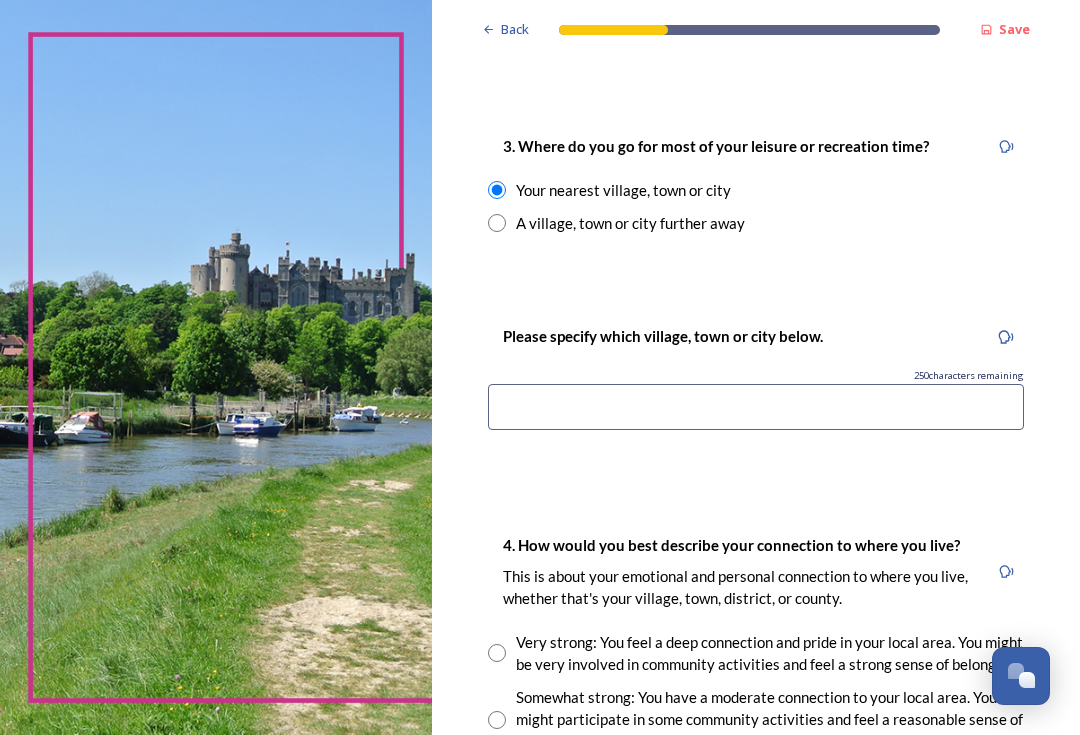 click at bounding box center [756, 407] 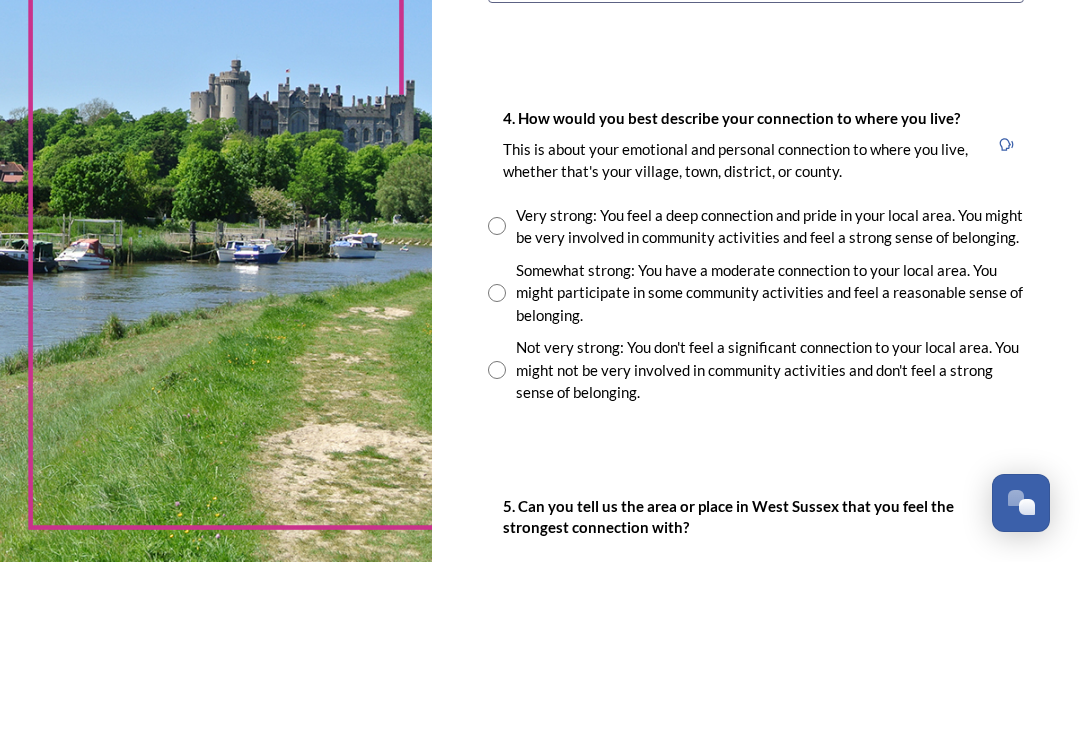 scroll, scrollTop: 1351, scrollLeft: 0, axis: vertical 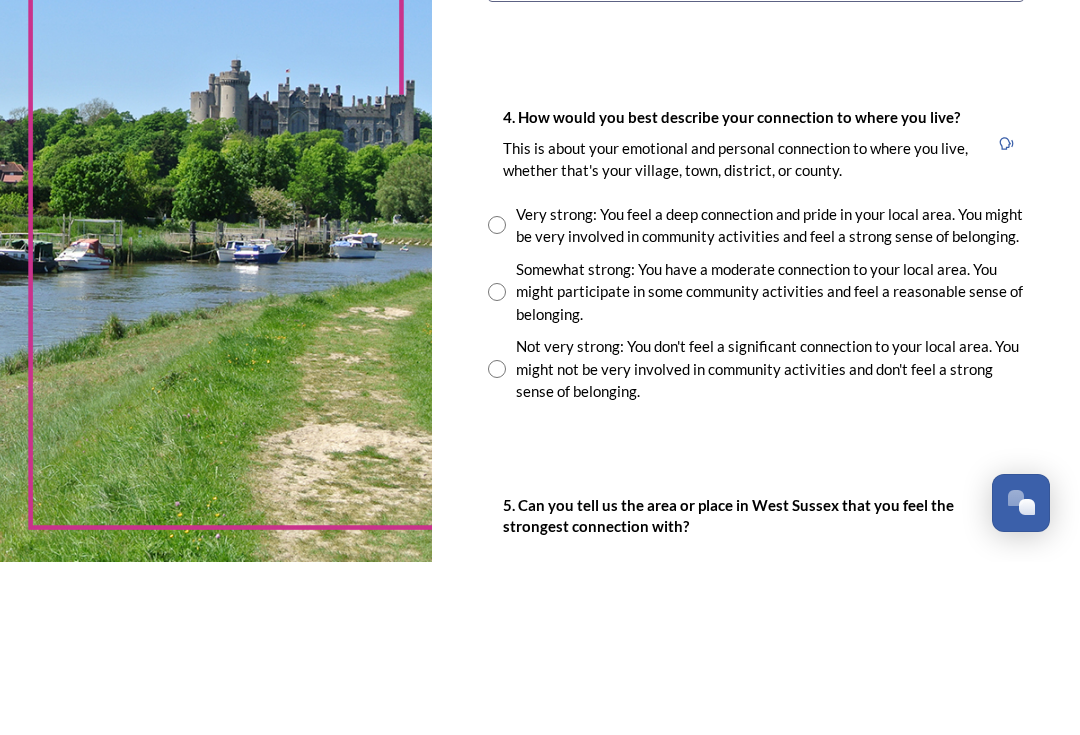 type on "Worthing" 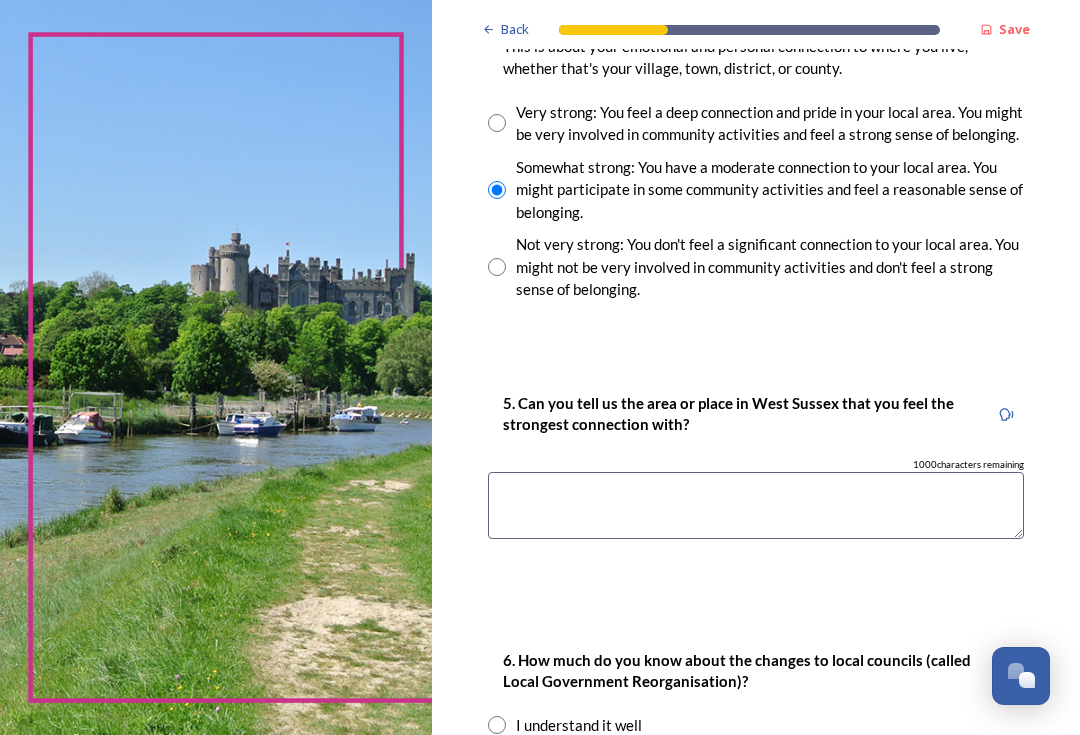 scroll, scrollTop: 1626, scrollLeft: 0, axis: vertical 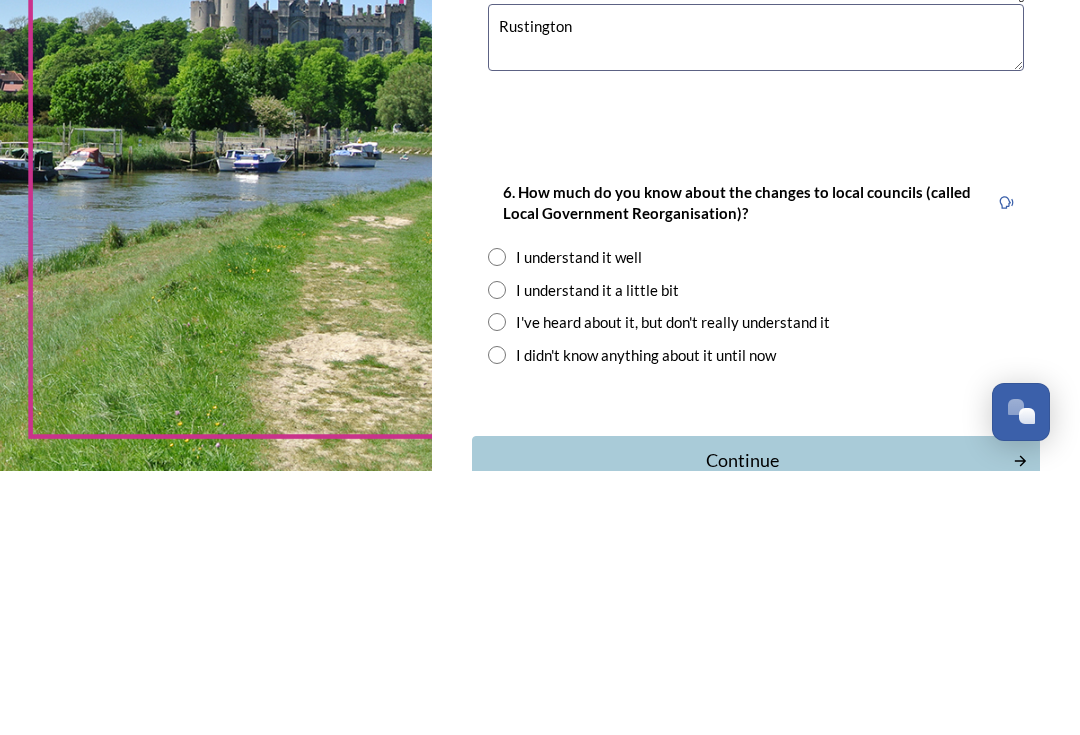 type on "Rustington" 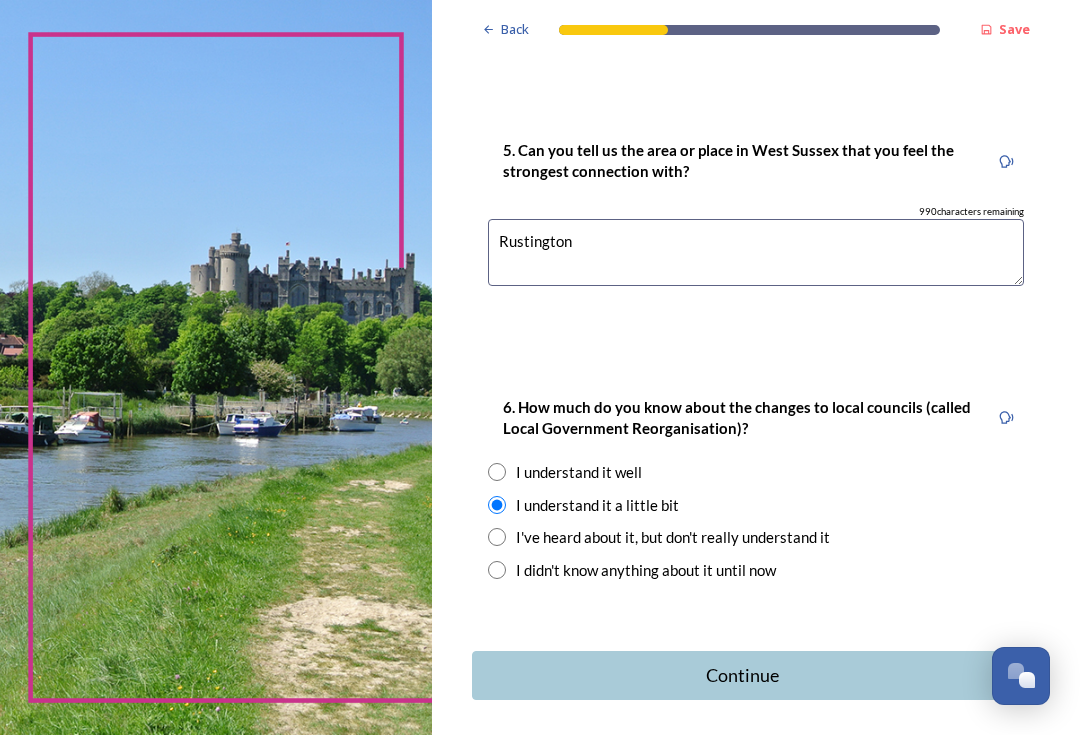 scroll, scrollTop: 1879, scrollLeft: 0, axis: vertical 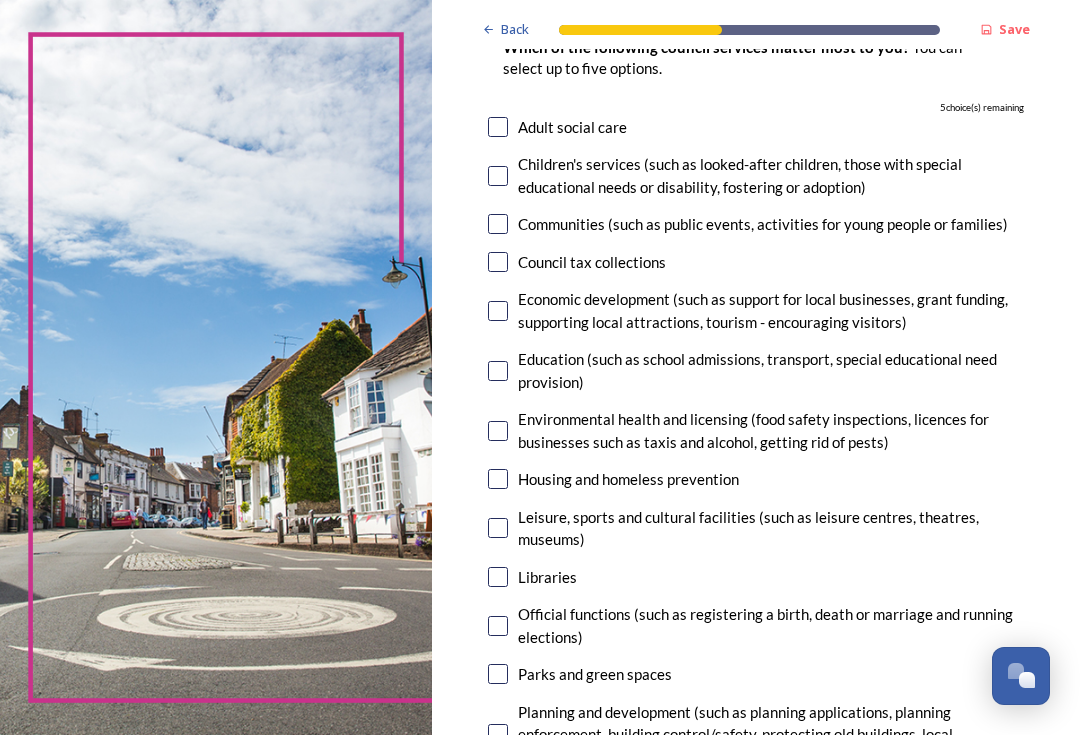 click at bounding box center [498, 371] 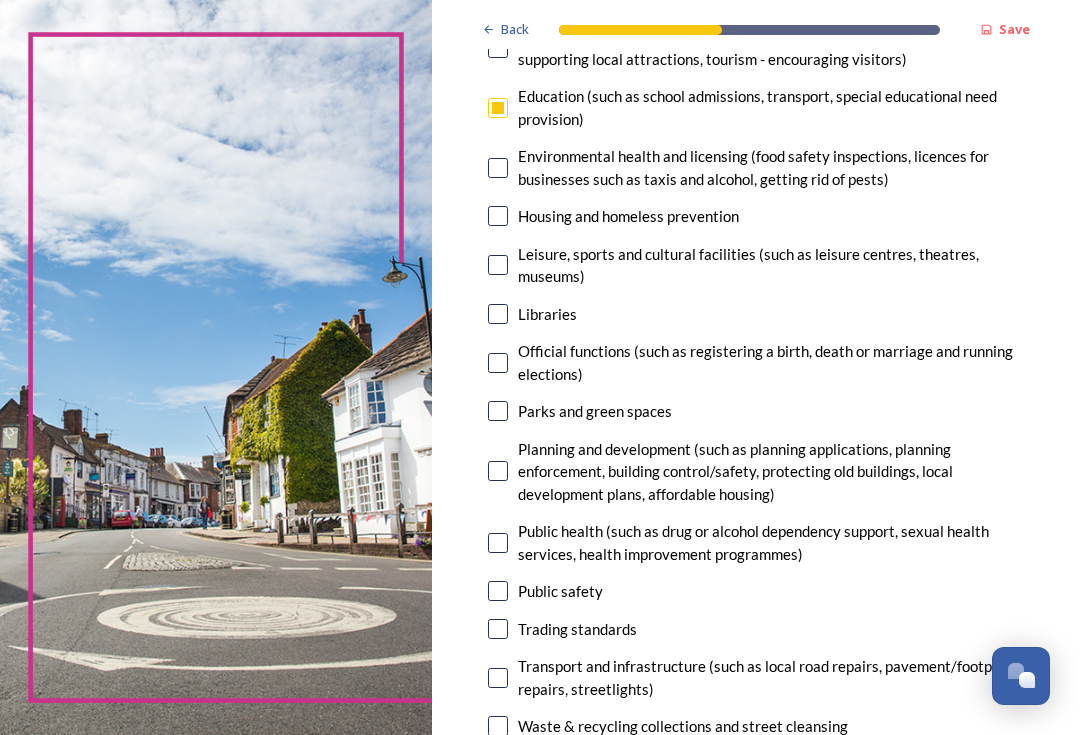 scroll, scrollTop: 476, scrollLeft: 0, axis: vertical 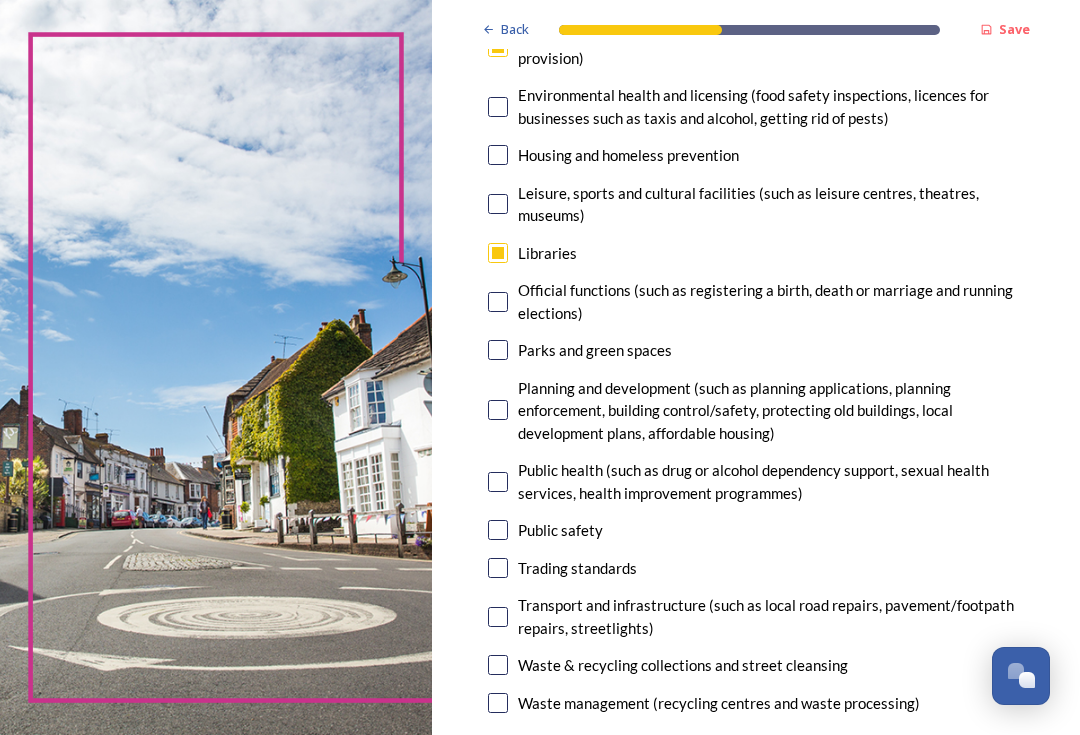 click at bounding box center [498, 410] 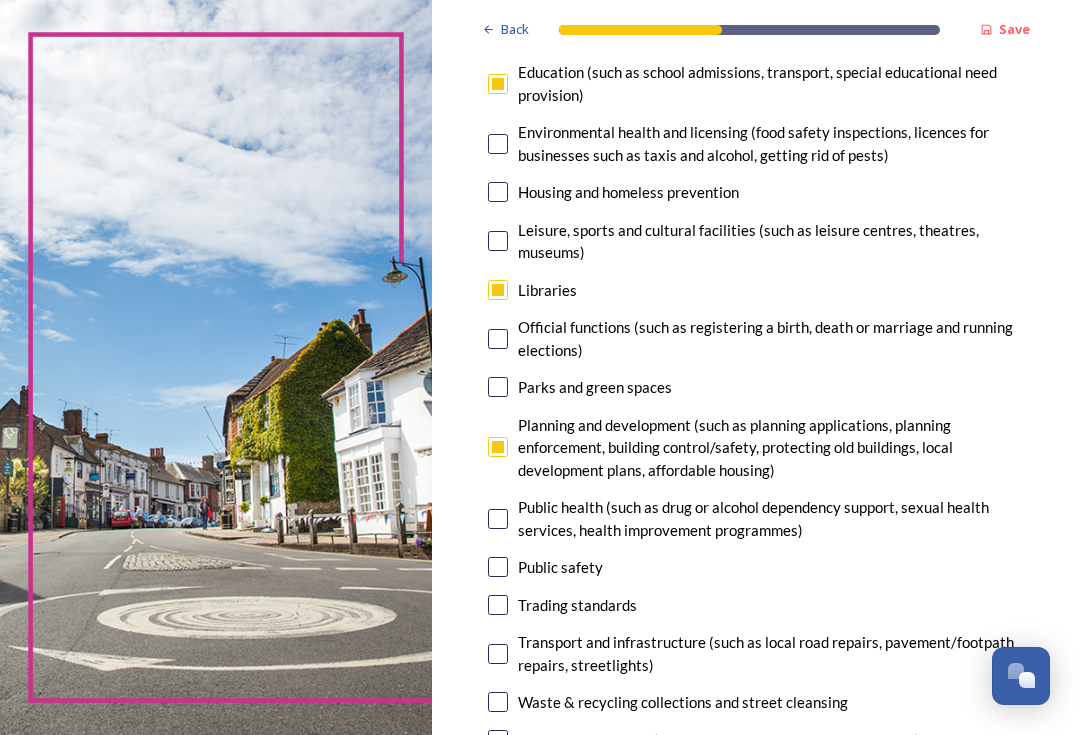 scroll, scrollTop: 504, scrollLeft: 0, axis: vertical 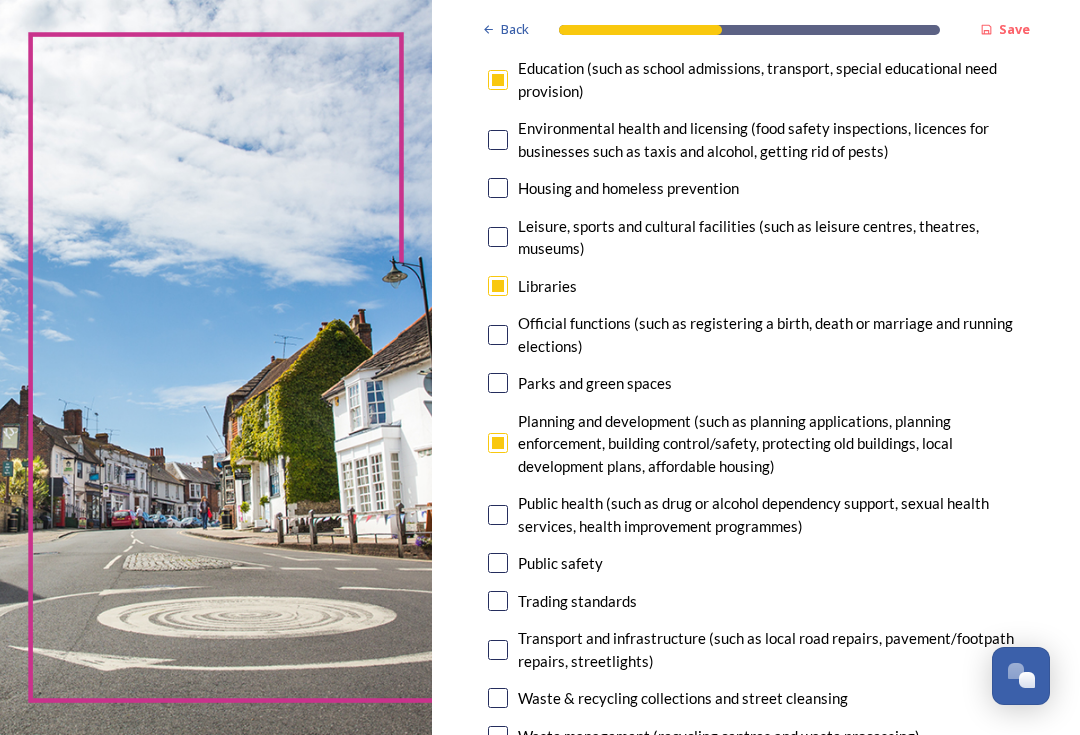 click at bounding box center (498, 443) 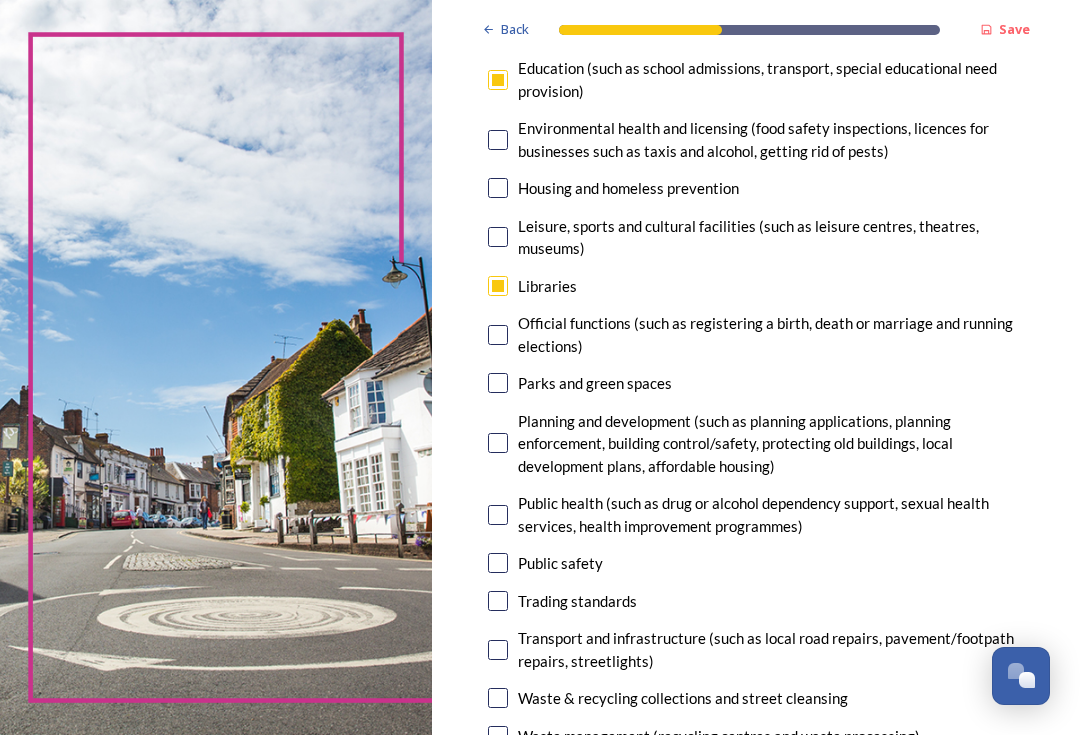 click at bounding box center [498, 383] 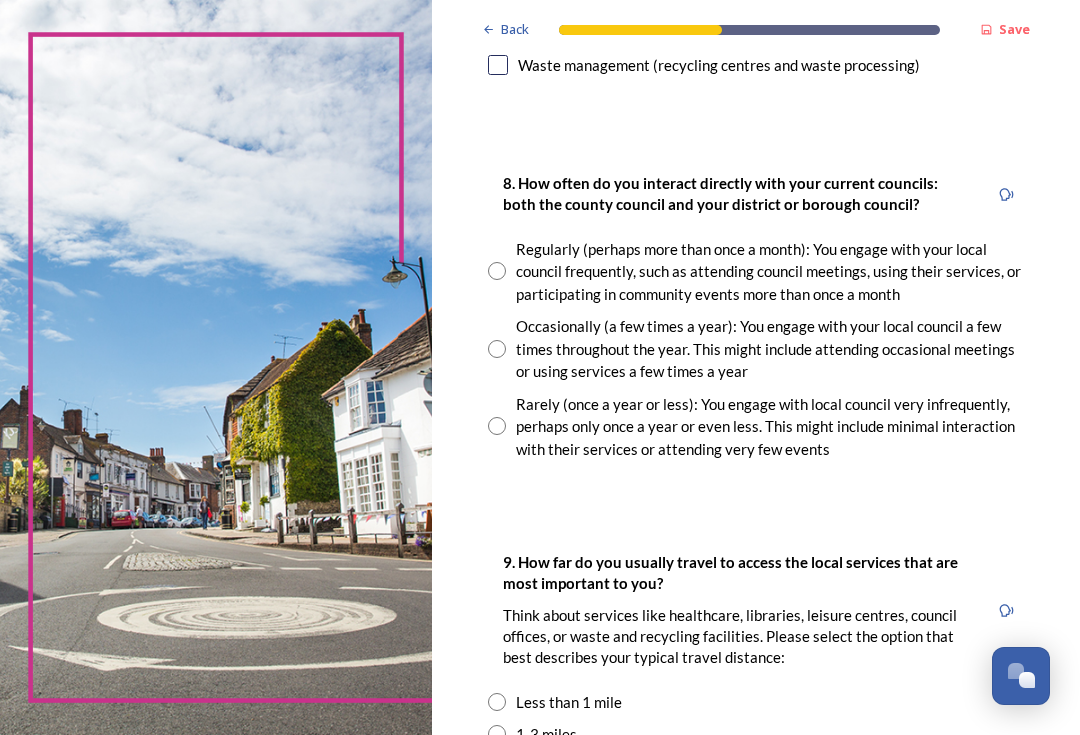scroll, scrollTop: 1175, scrollLeft: 0, axis: vertical 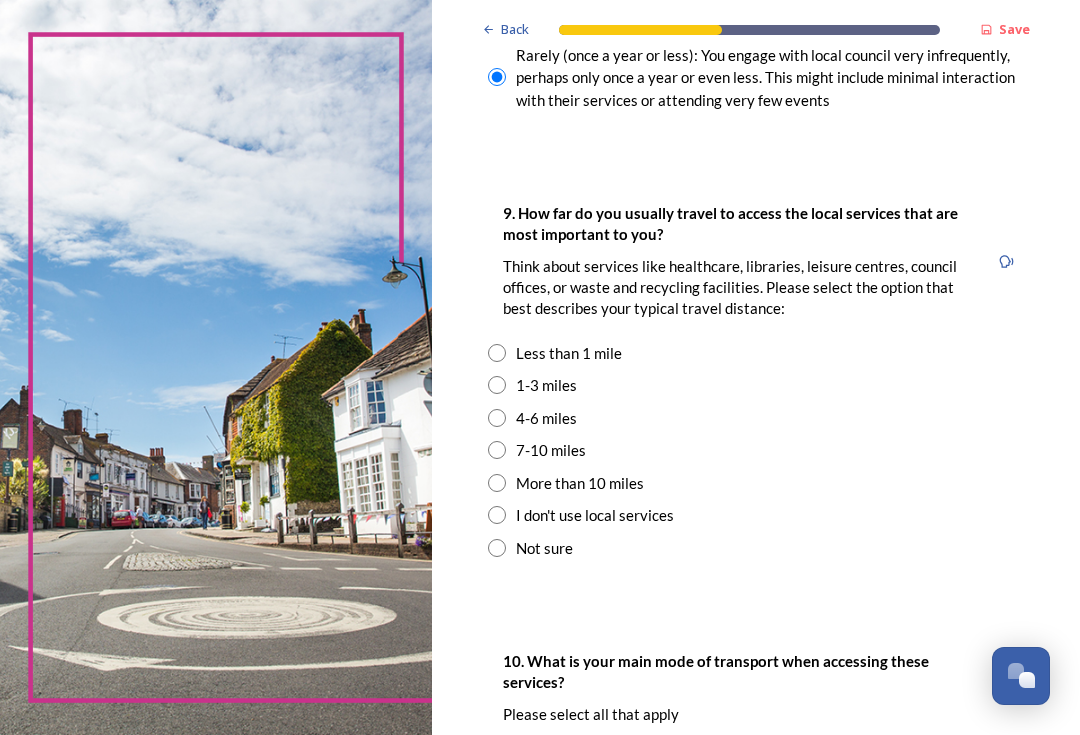 click on "Less than 1 mile" at bounding box center [756, 353] 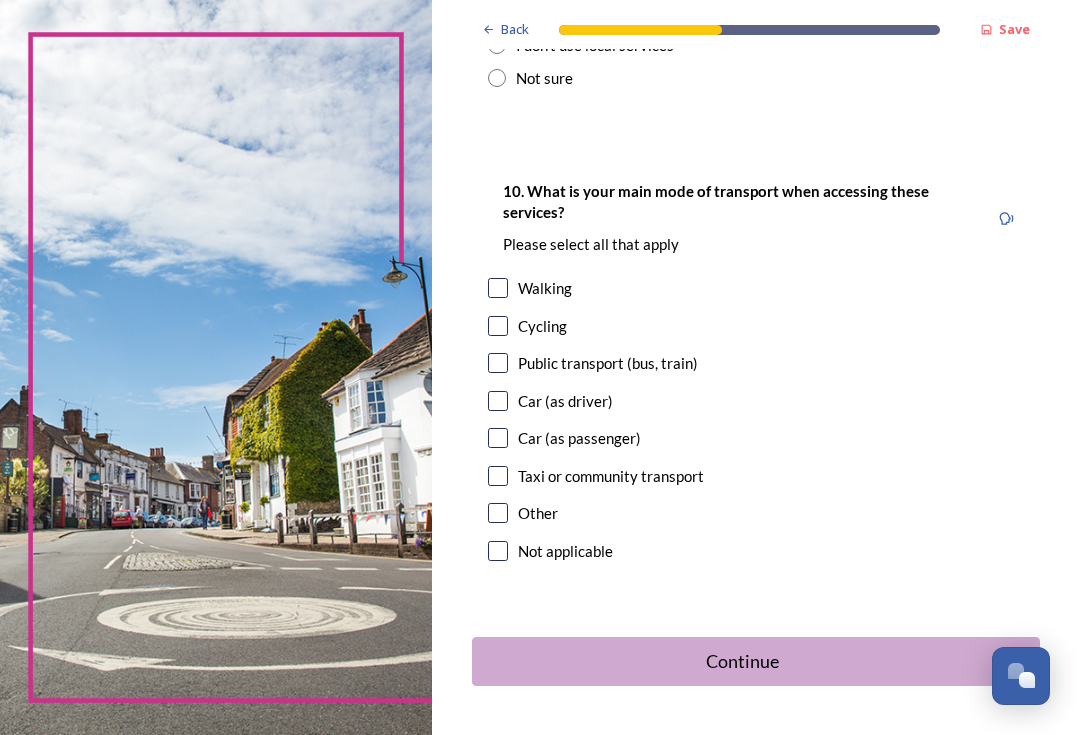 scroll, scrollTop: 1993, scrollLeft: 0, axis: vertical 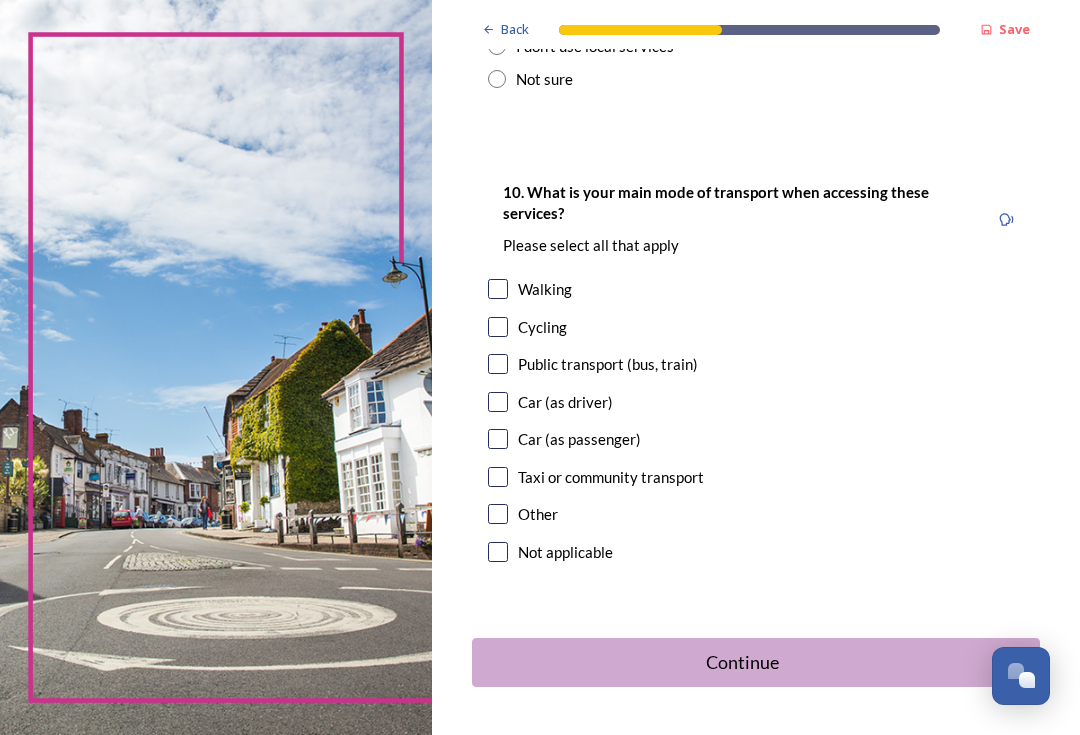 click at bounding box center [498, 289] 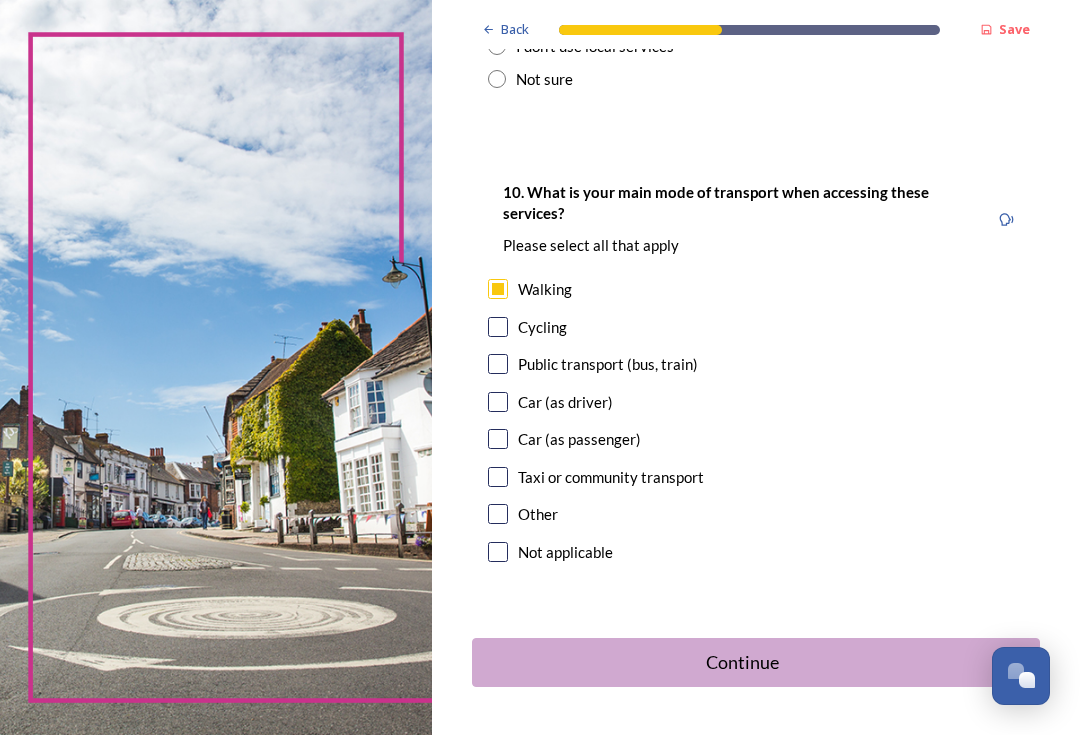 click on "Continue" at bounding box center [742, 662] 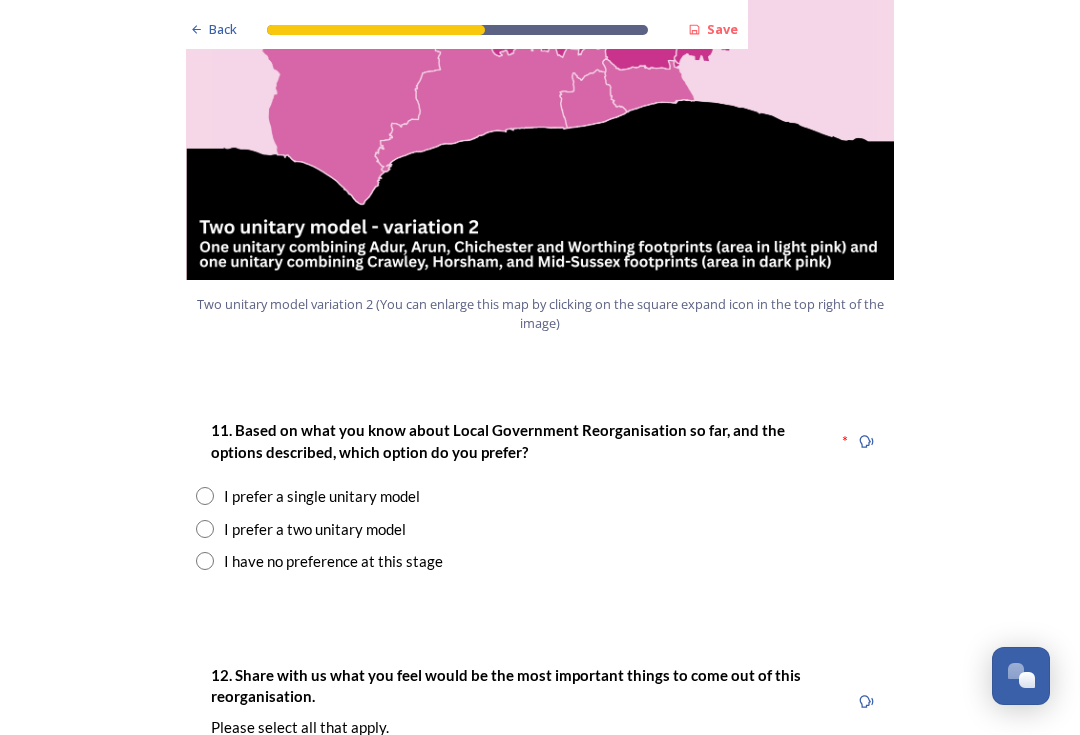 scroll, scrollTop: 2320, scrollLeft: 0, axis: vertical 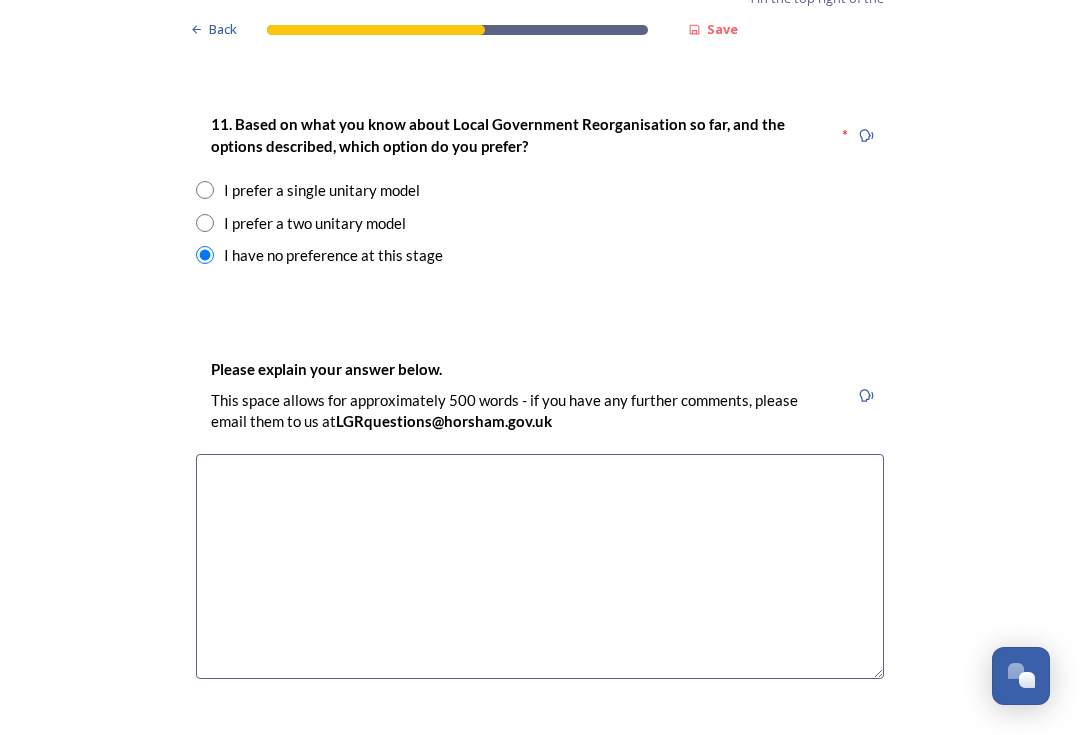 click at bounding box center [540, 566] 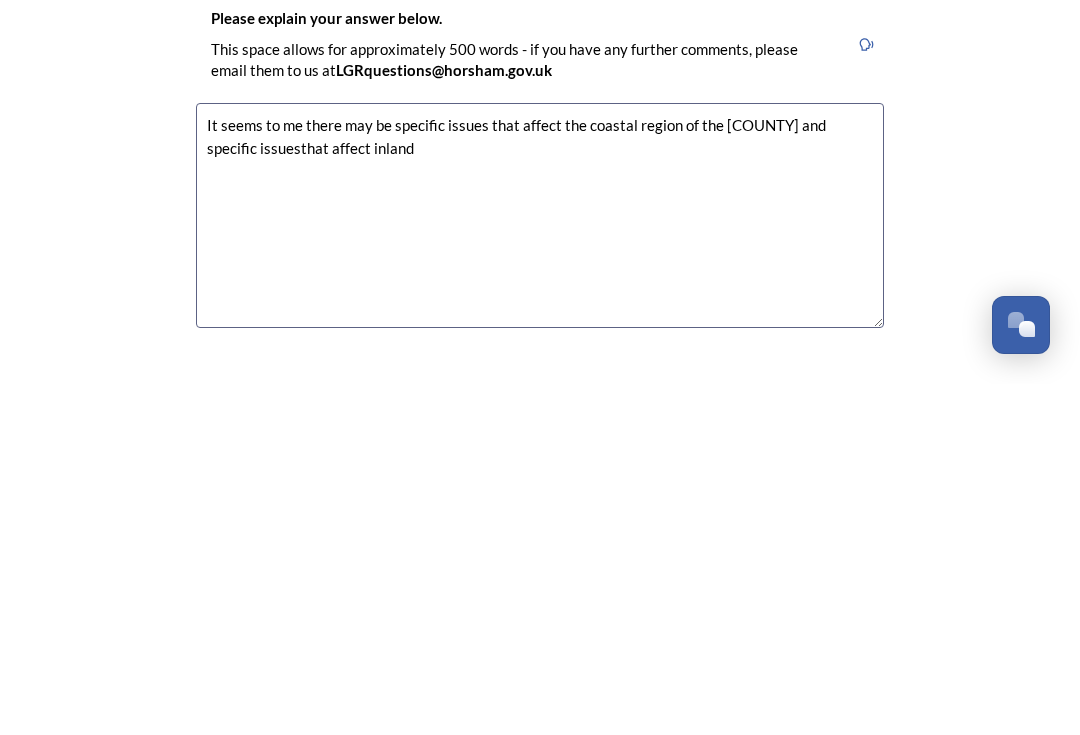 click on "It seems to me there may be specific issues that affect the coastal region of the [COUNTY] and specific issuesthat affect inland" at bounding box center (540, 566) 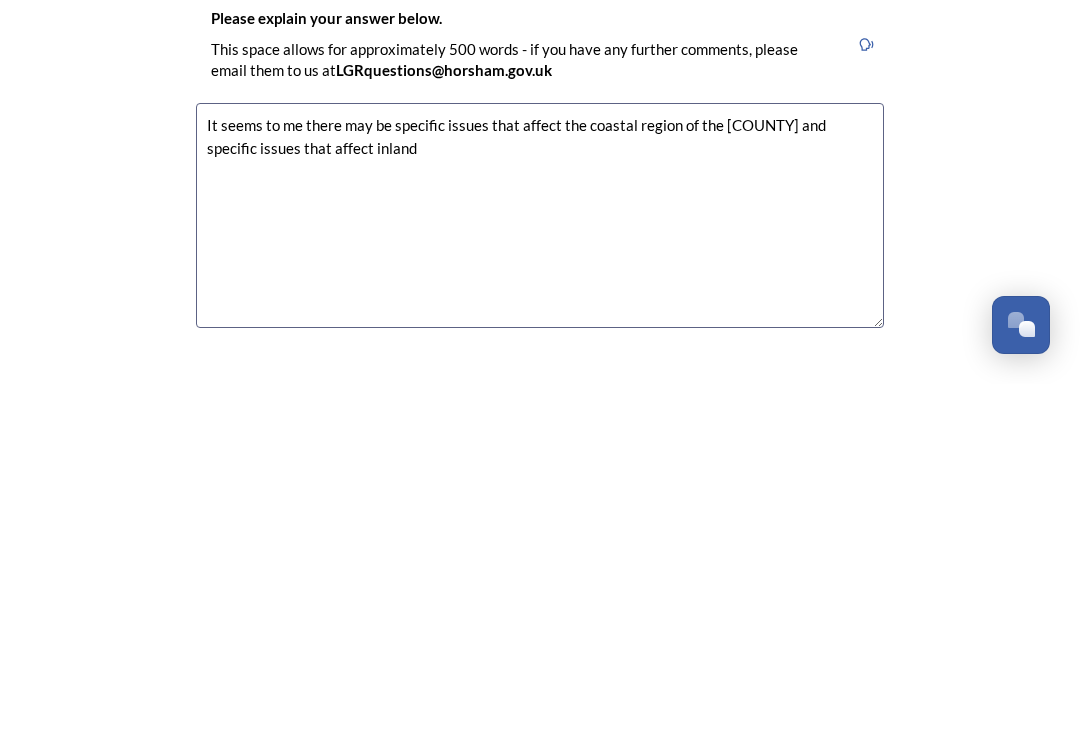 click on "It seems to me there may be specific issues that affect the coastal region of the [COUNTY] and specific issues that affect inland" at bounding box center (540, 566) 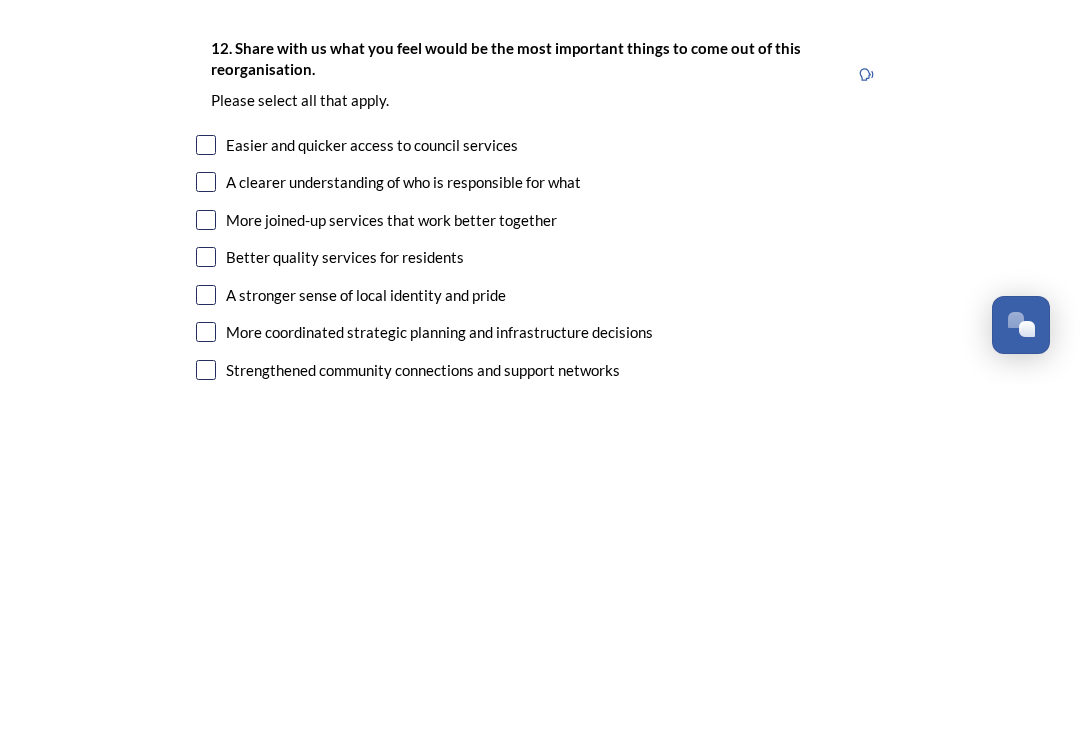 scroll, scrollTop: 3028, scrollLeft: 0, axis: vertical 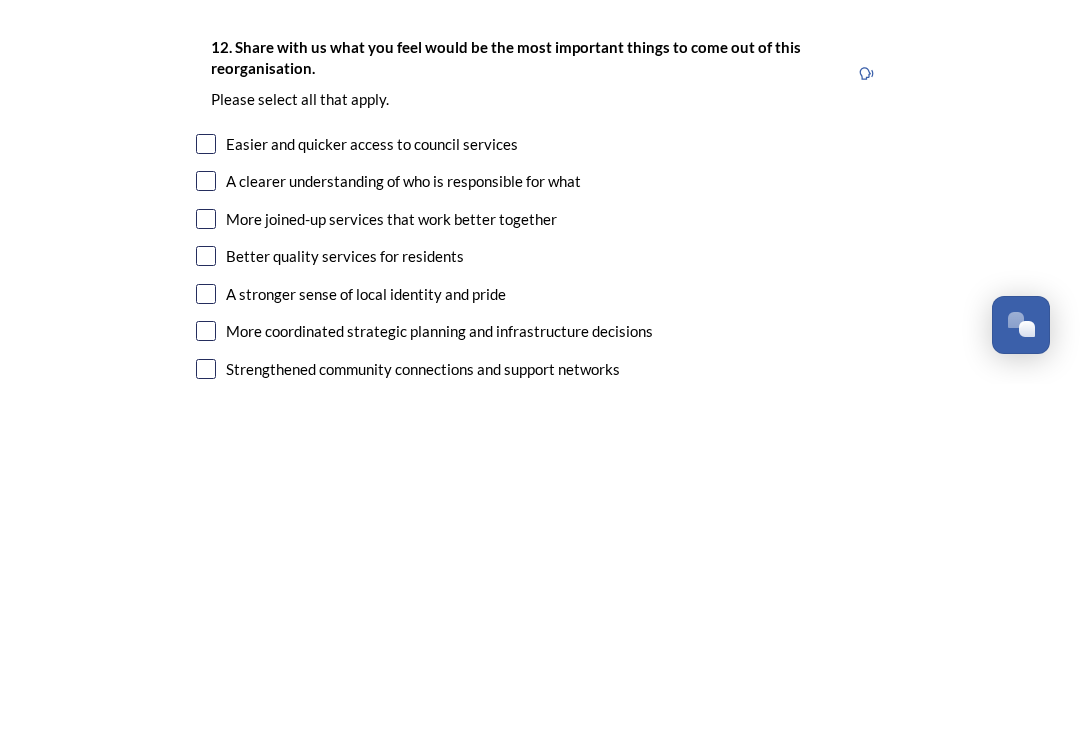 type on "It seems to me there may be specific issues that affect the coastal region of the county and specific issues that affect inland areas.
Variation 2 of the Two Unitary Model would be better able to address this, though it does include a large inland area north of Chichester." 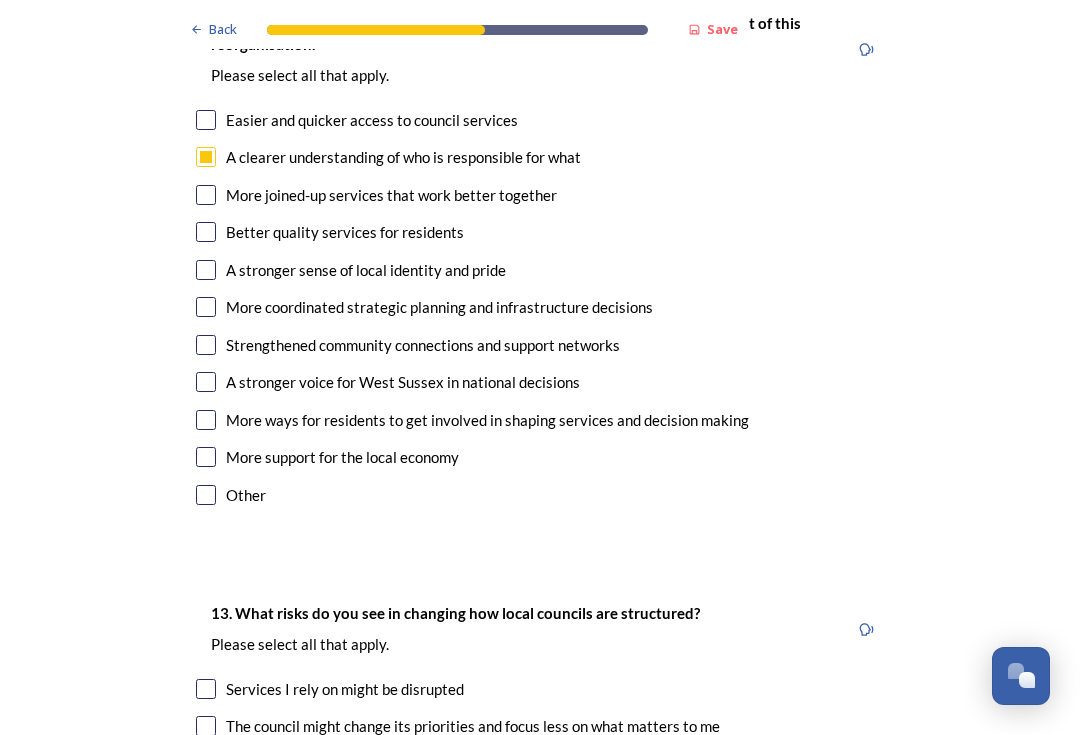 scroll, scrollTop: 3403, scrollLeft: 0, axis: vertical 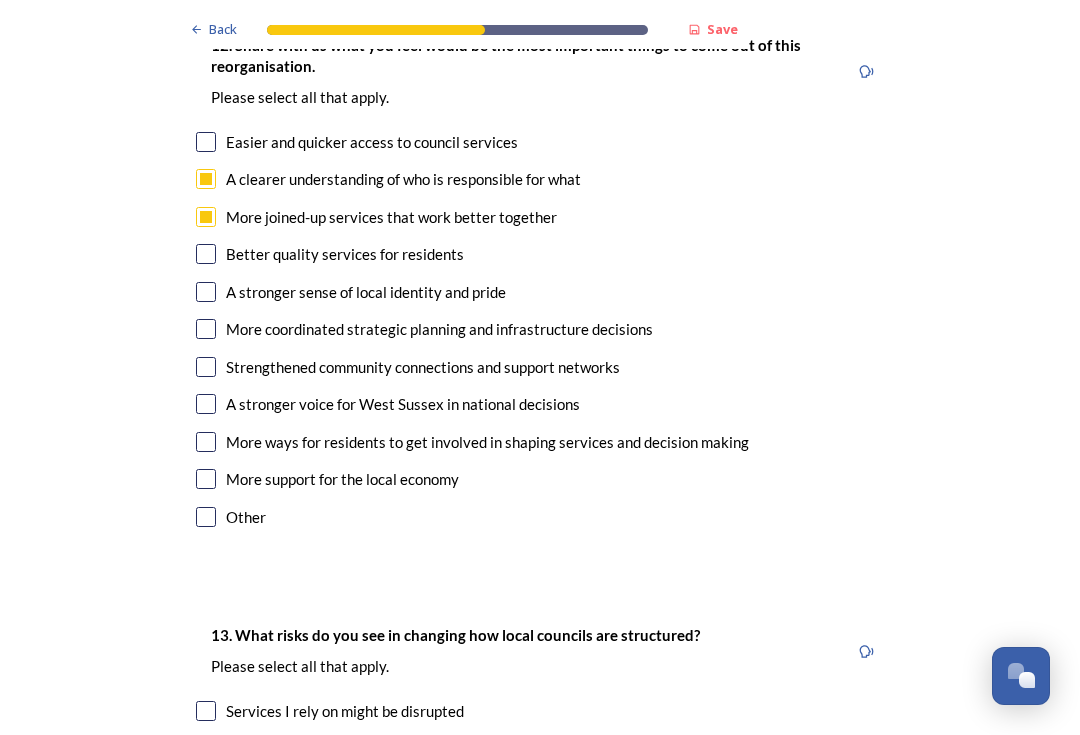 click at bounding box center [206, 329] 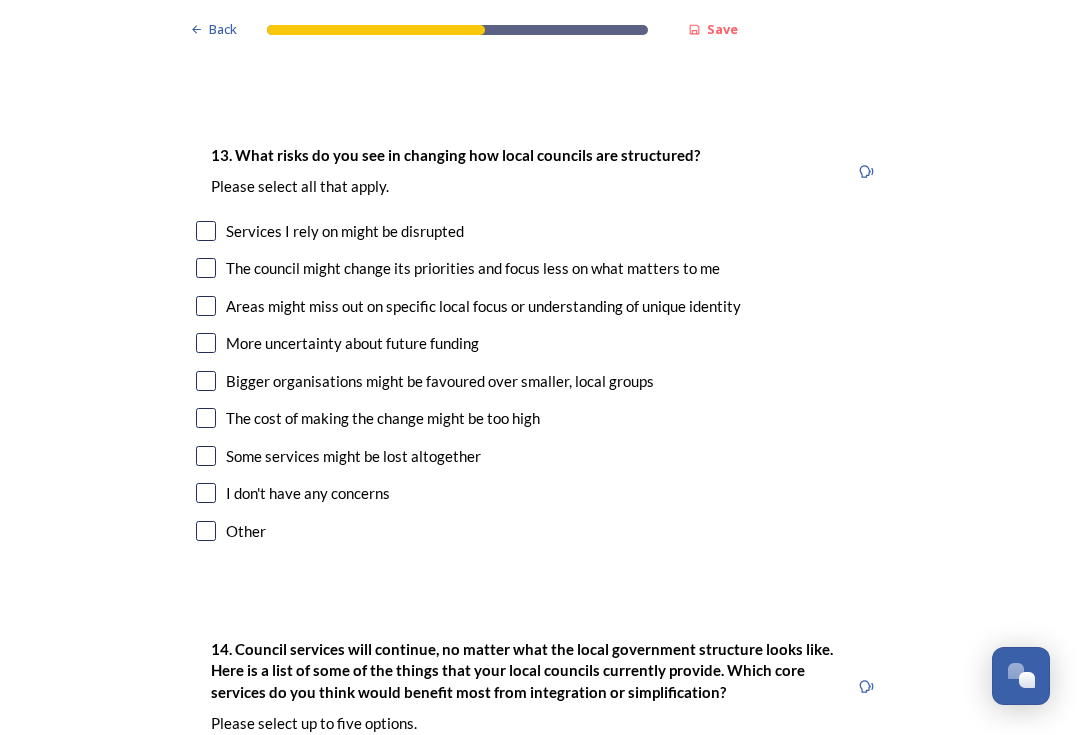 scroll, scrollTop: 3862, scrollLeft: 0, axis: vertical 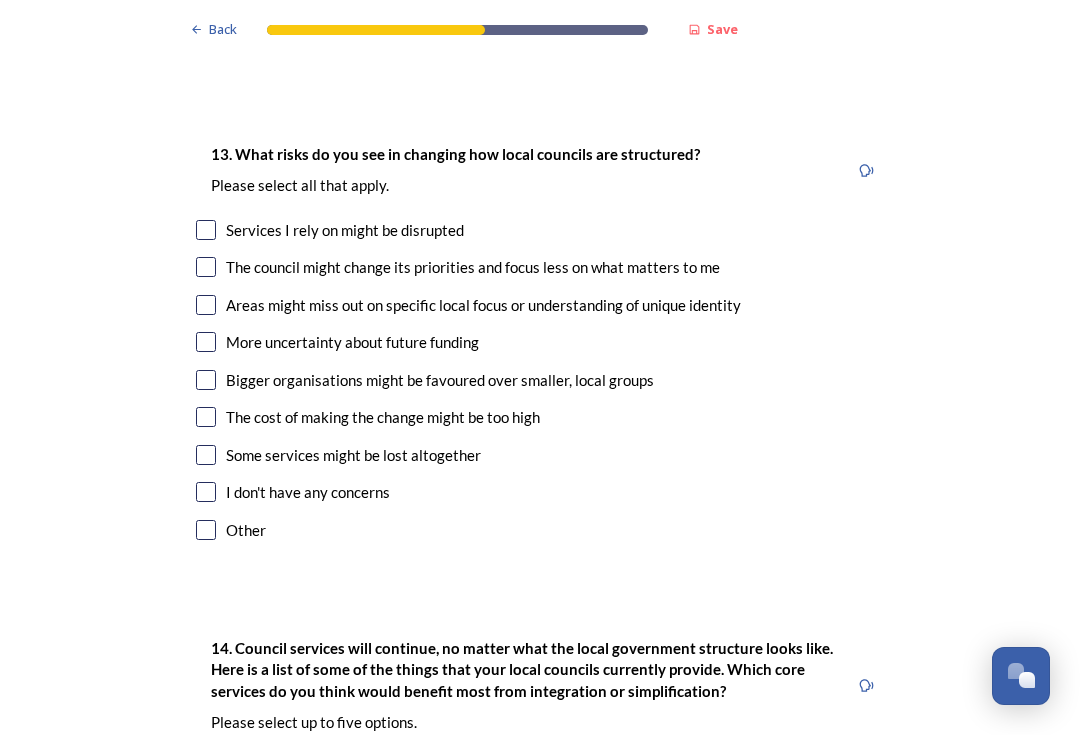 click at bounding box center (206, 305) 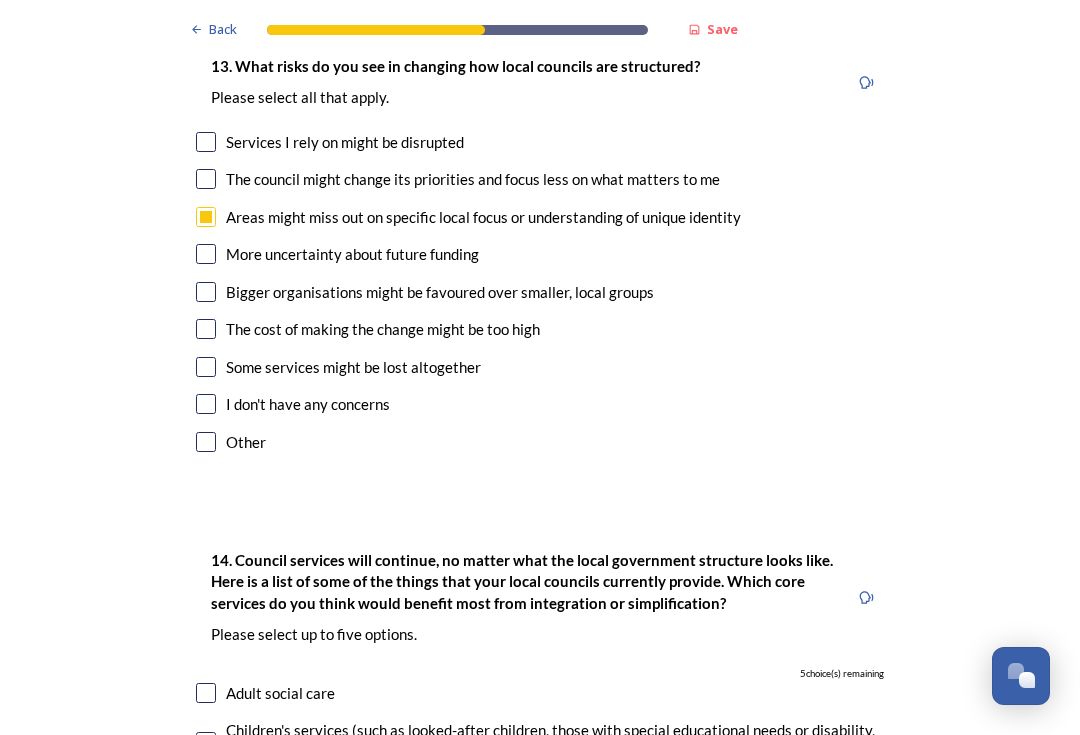 scroll, scrollTop: 3952, scrollLeft: 0, axis: vertical 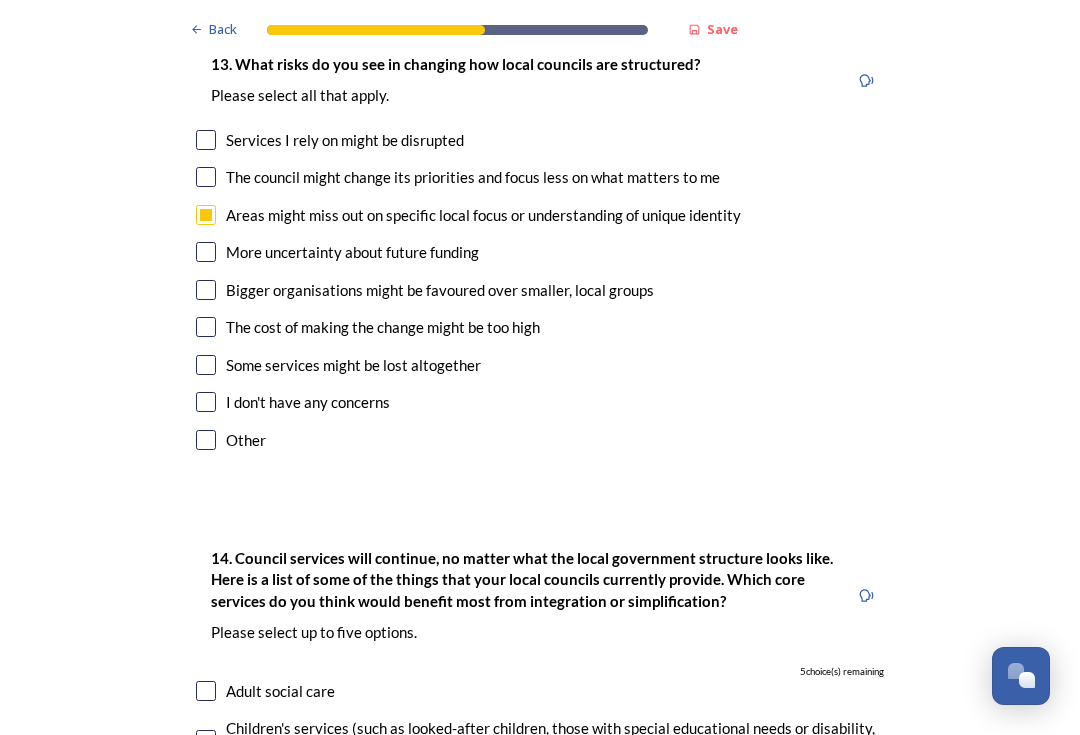 click at bounding box center (206, 290) 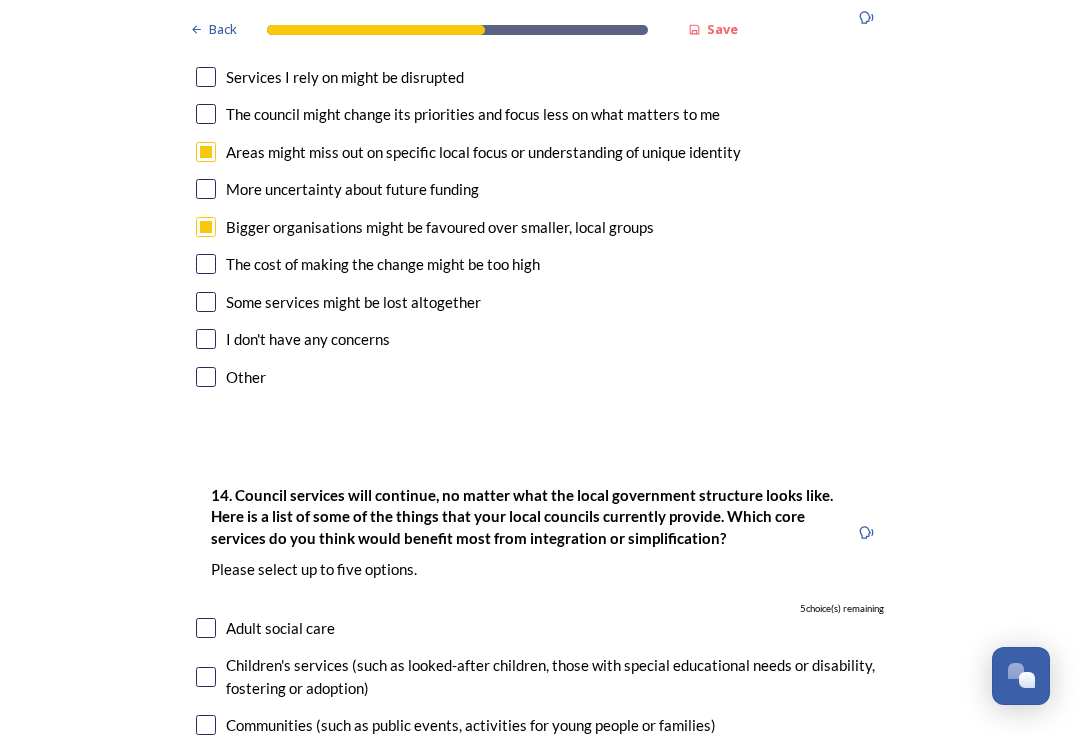 scroll, scrollTop: 4015, scrollLeft: 0, axis: vertical 